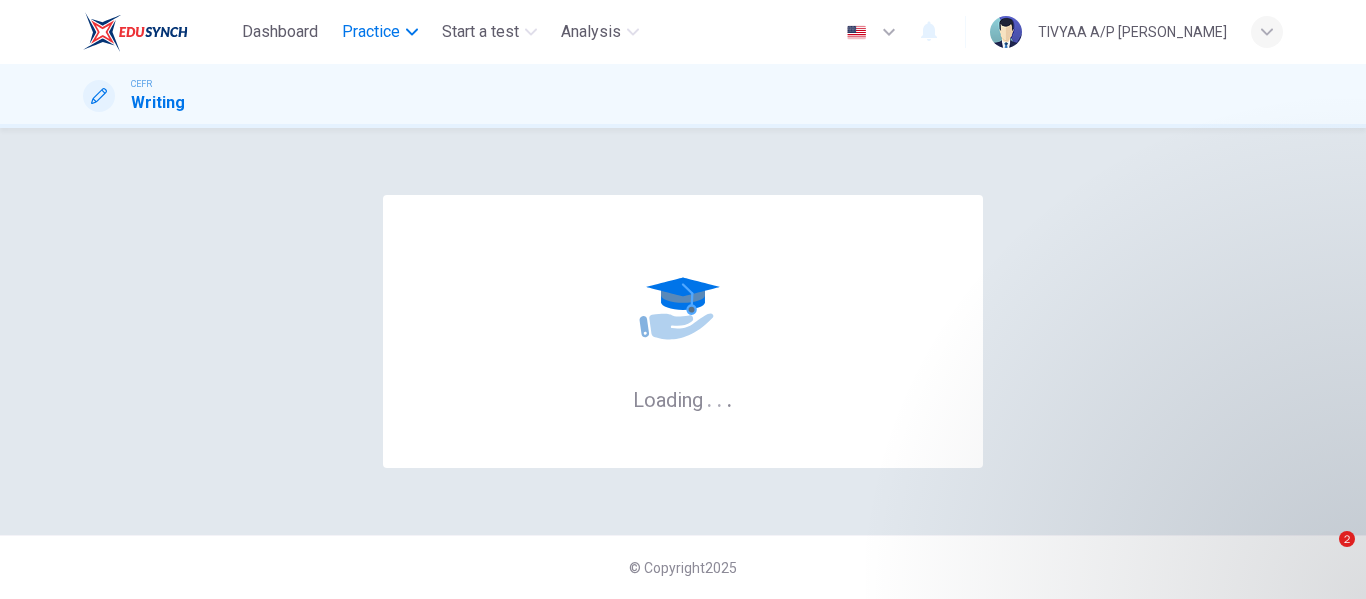 scroll, scrollTop: 0, scrollLeft: 0, axis: both 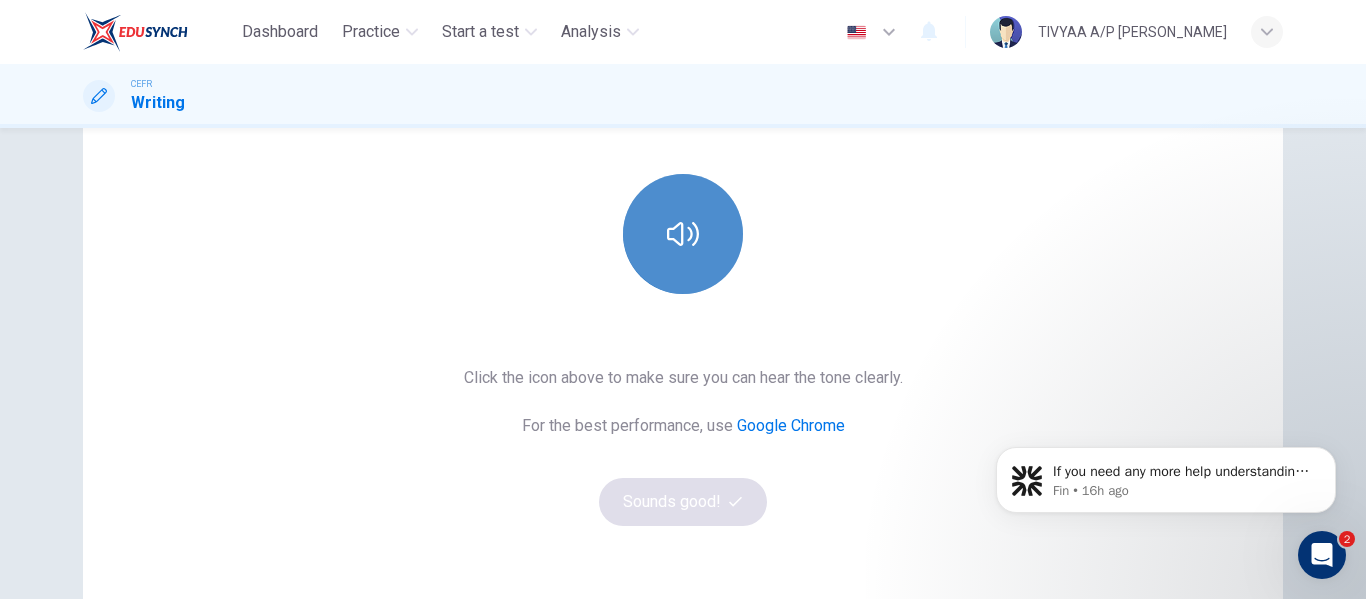 click 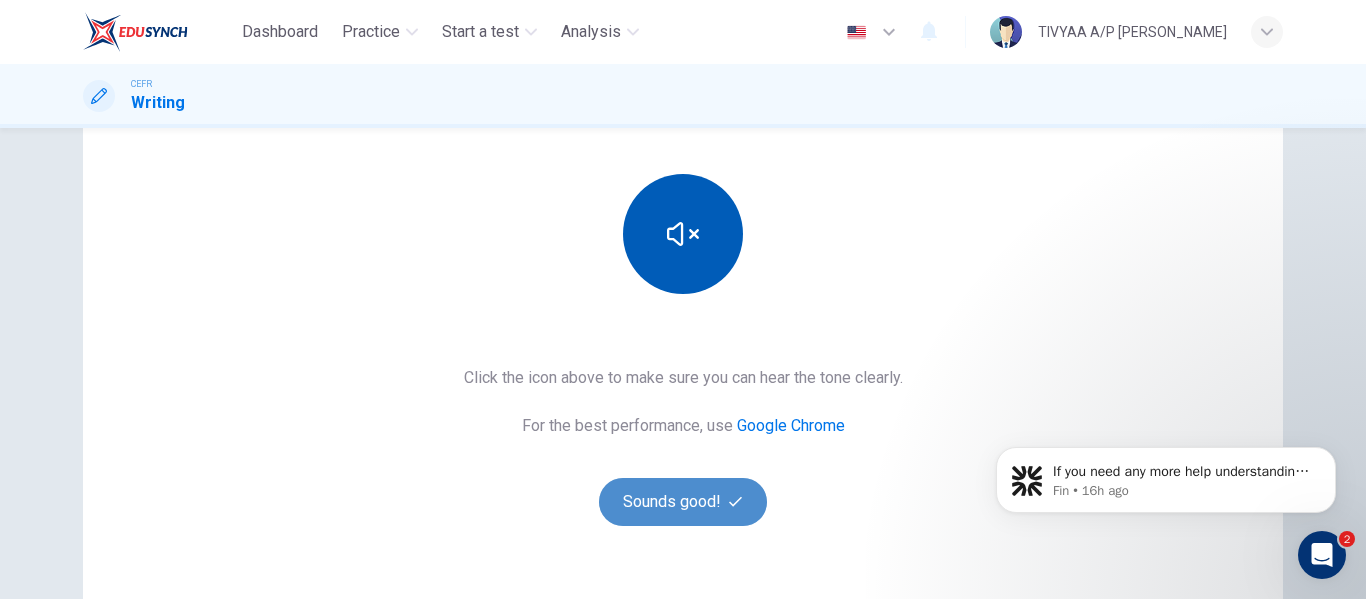 click on "Sounds good!" at bounding box center [683, 502] 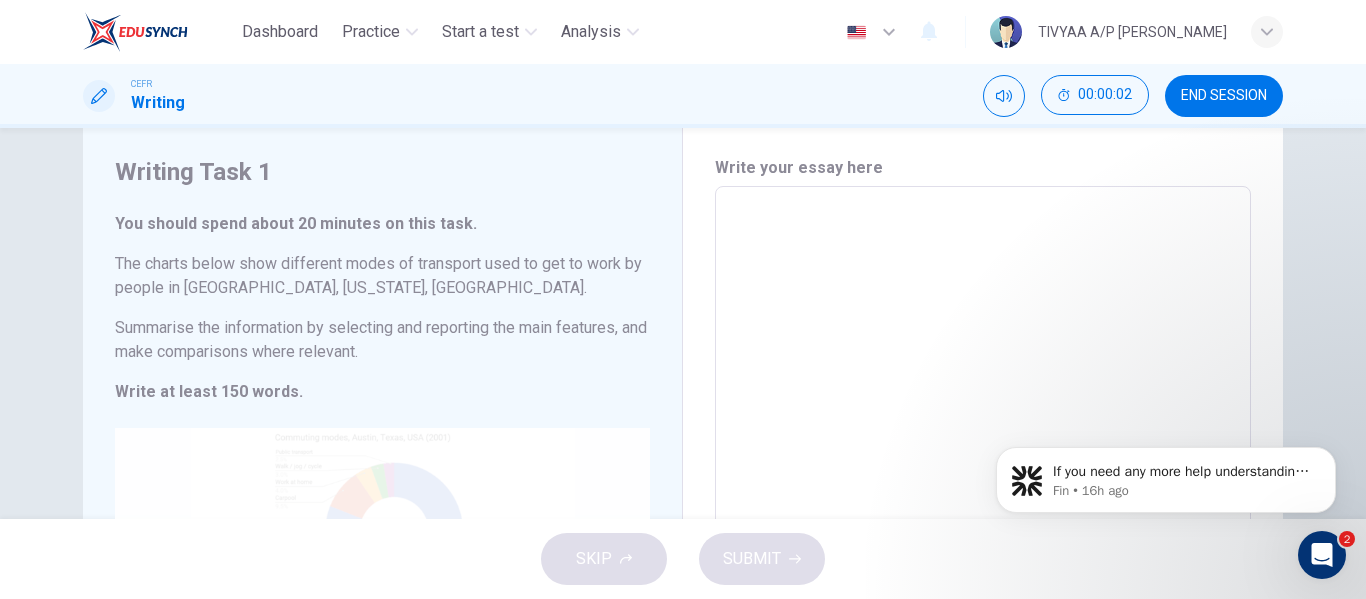 scroll, scrollTop: 46, scrollLeft: 0, axis: vertical 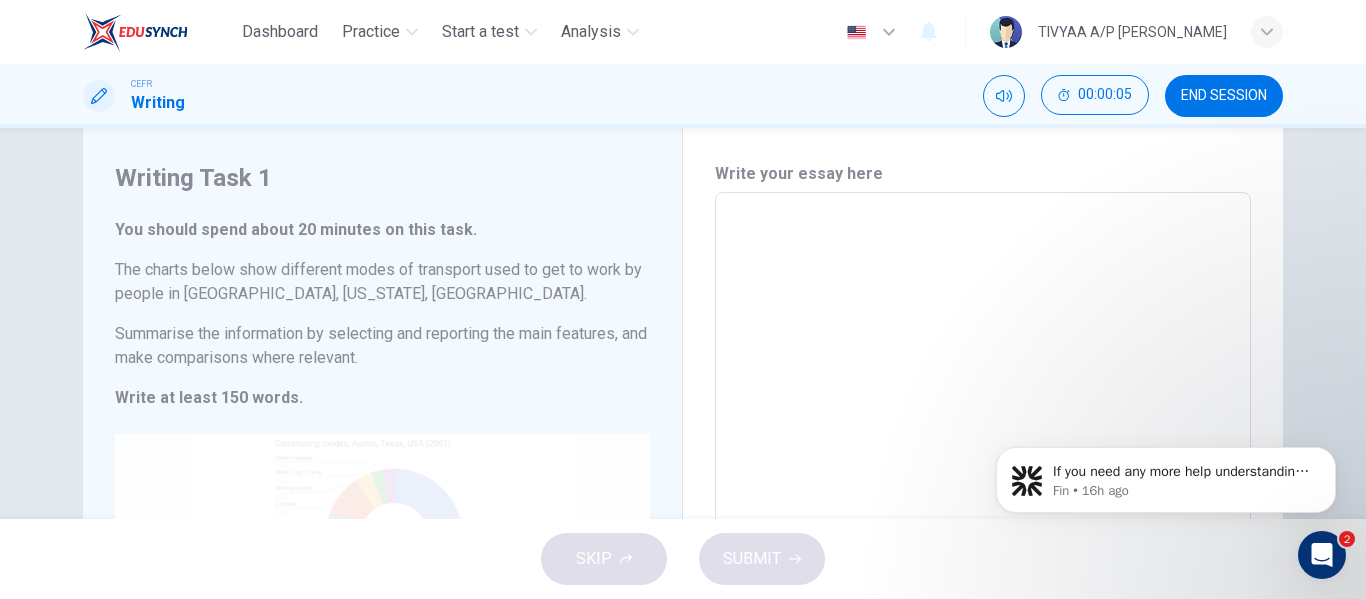 click on "You should spend about 20 minutes on this task. The charts below show different modes of transport used to get to work by people in Austin, Texas, USA. Summarise the information by selecting and reporting the main features, and make comparisons where relevant. Write at least 150 words." at bounding box center (382, 314) 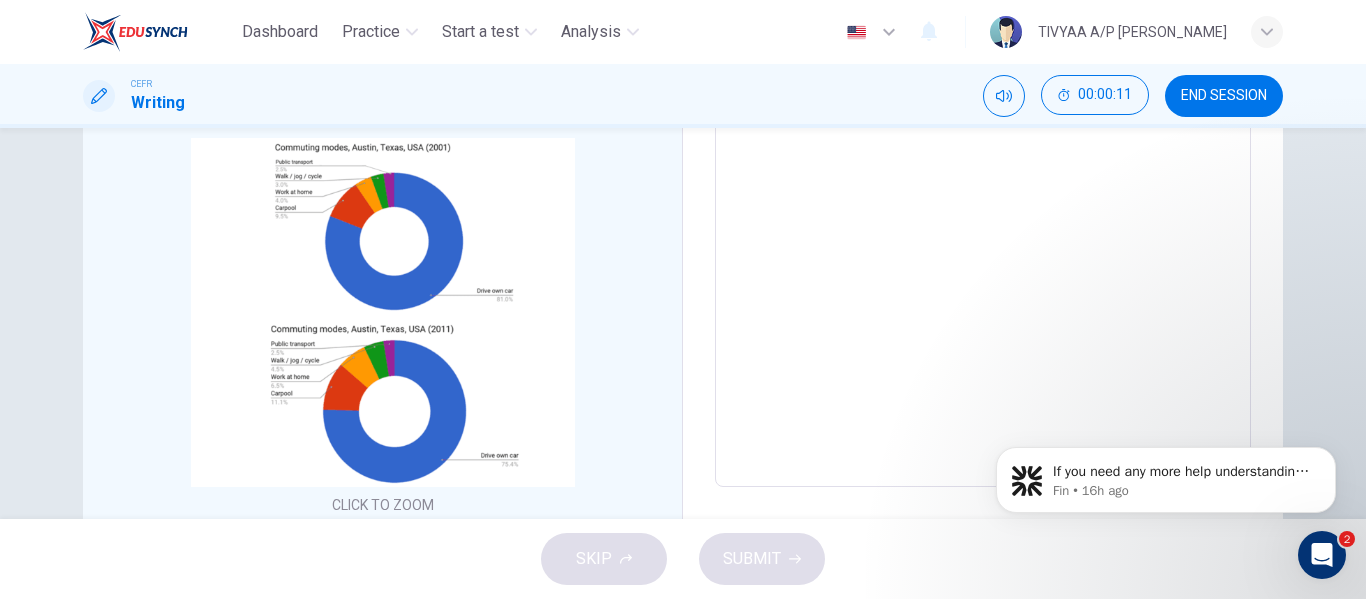 scroll, scrollTop: 338, scrollLeft: 0, axis: vertical 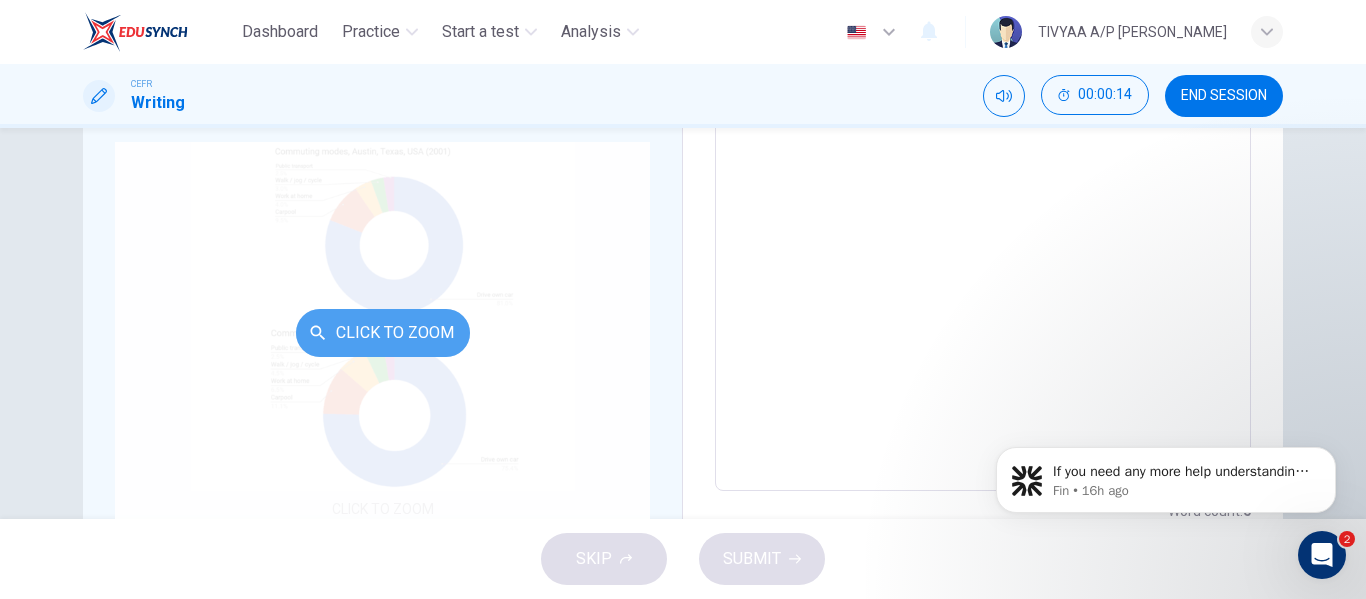 click on "Click to Zoom" at bounding box center [383, 333] 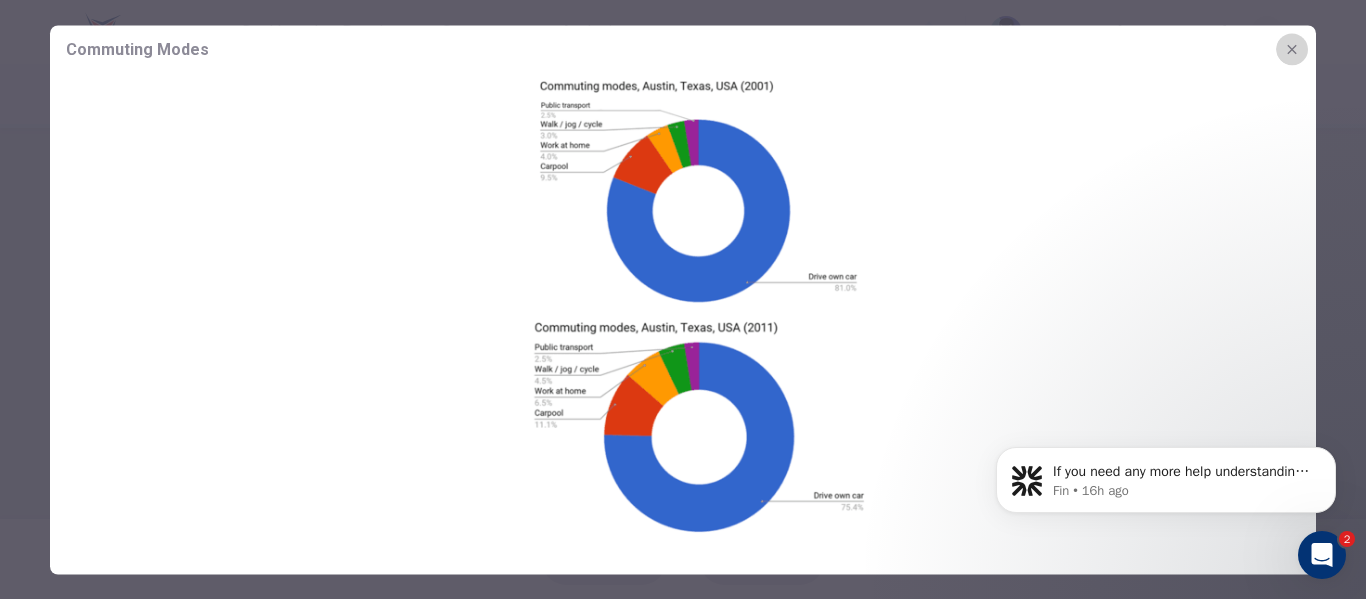click 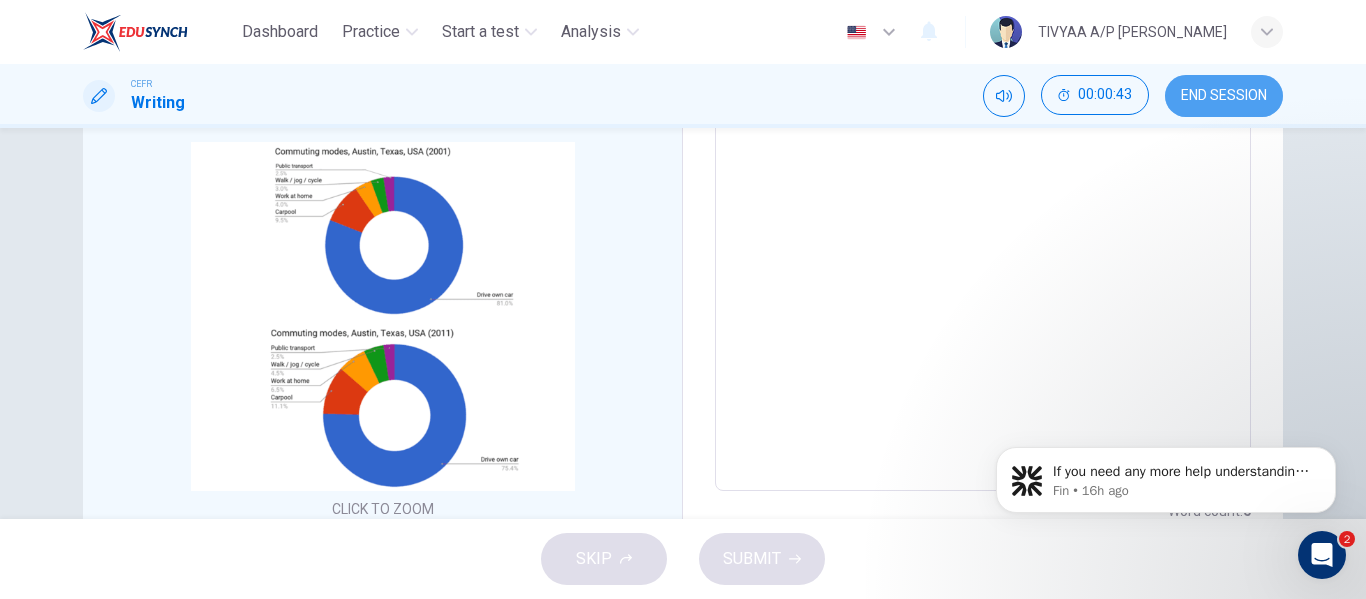 click on "END SESSION" at bounding box center (1224, 96) 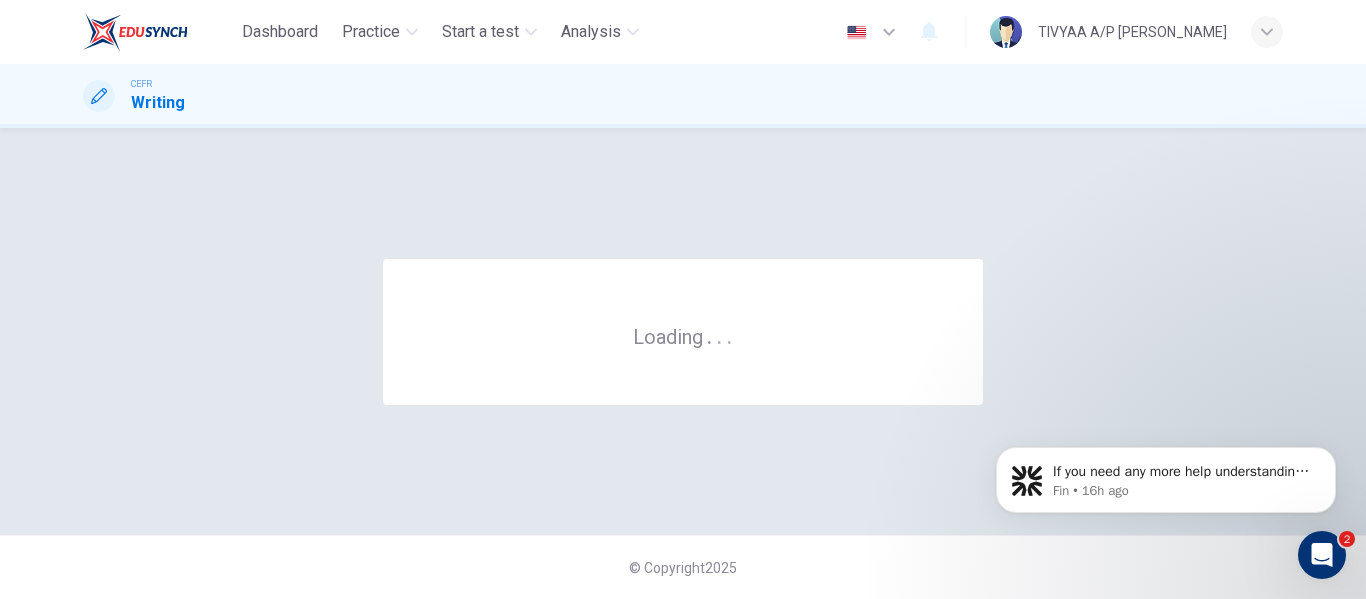 scroll, scrollTop: 0, scrollLeft: 0, axis: both 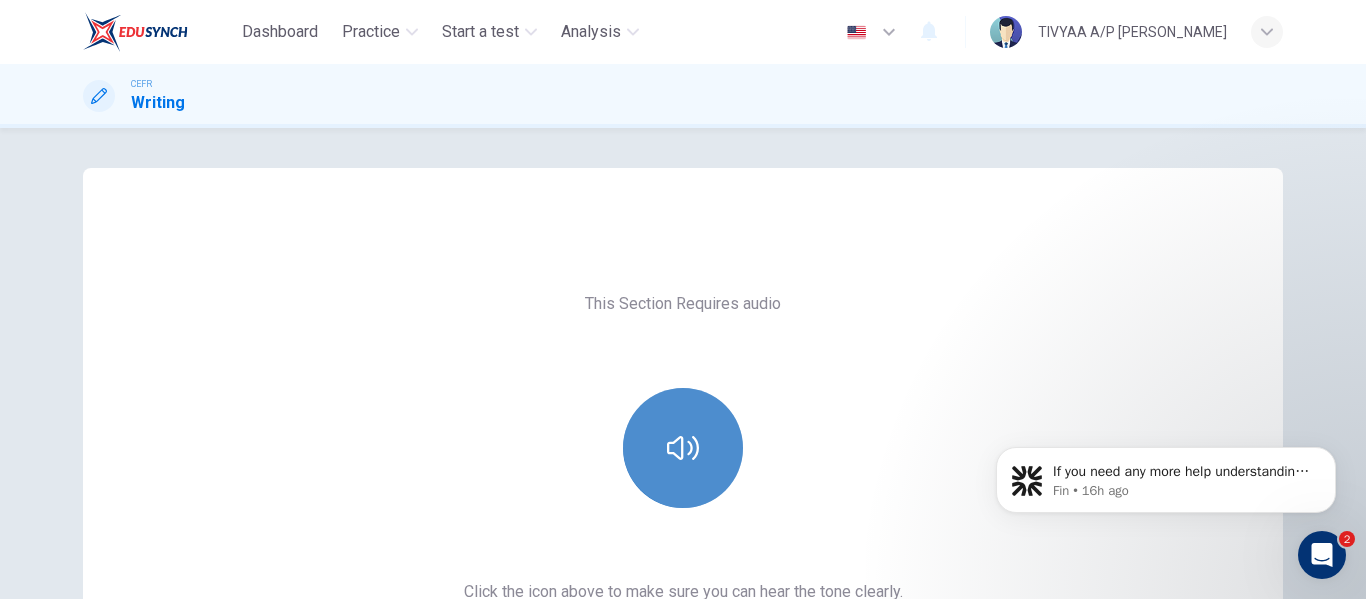 click 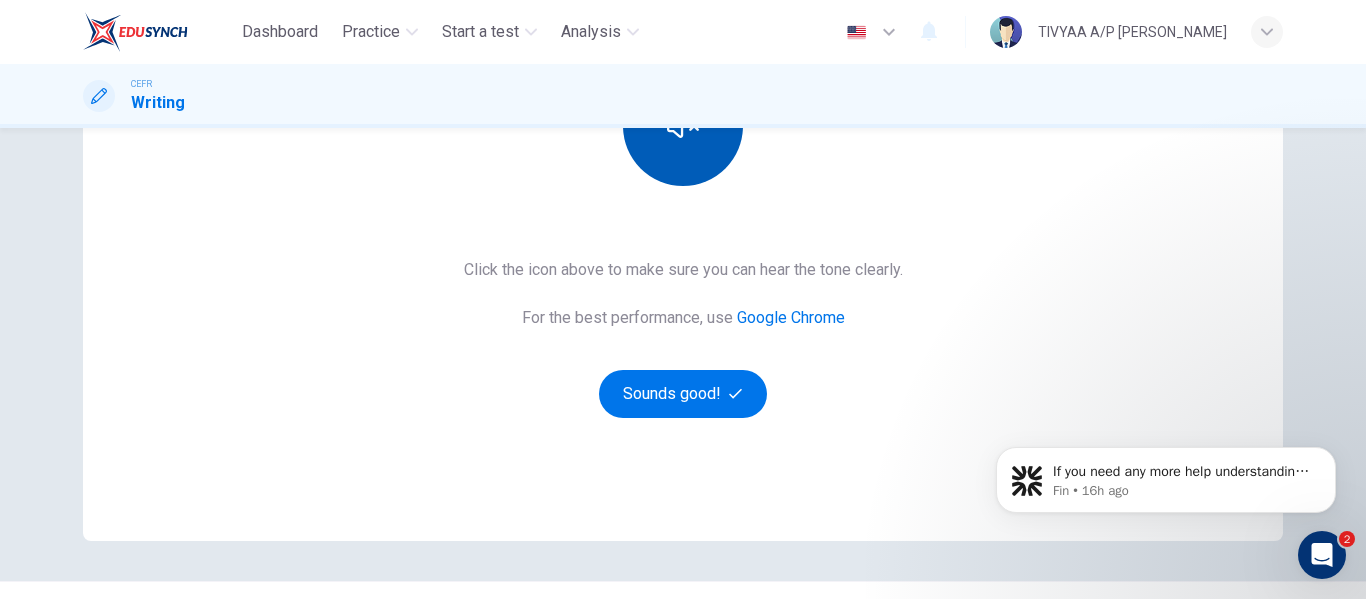 scroll, scrollTop: 323, scrollLeft: 0, axis: vertical 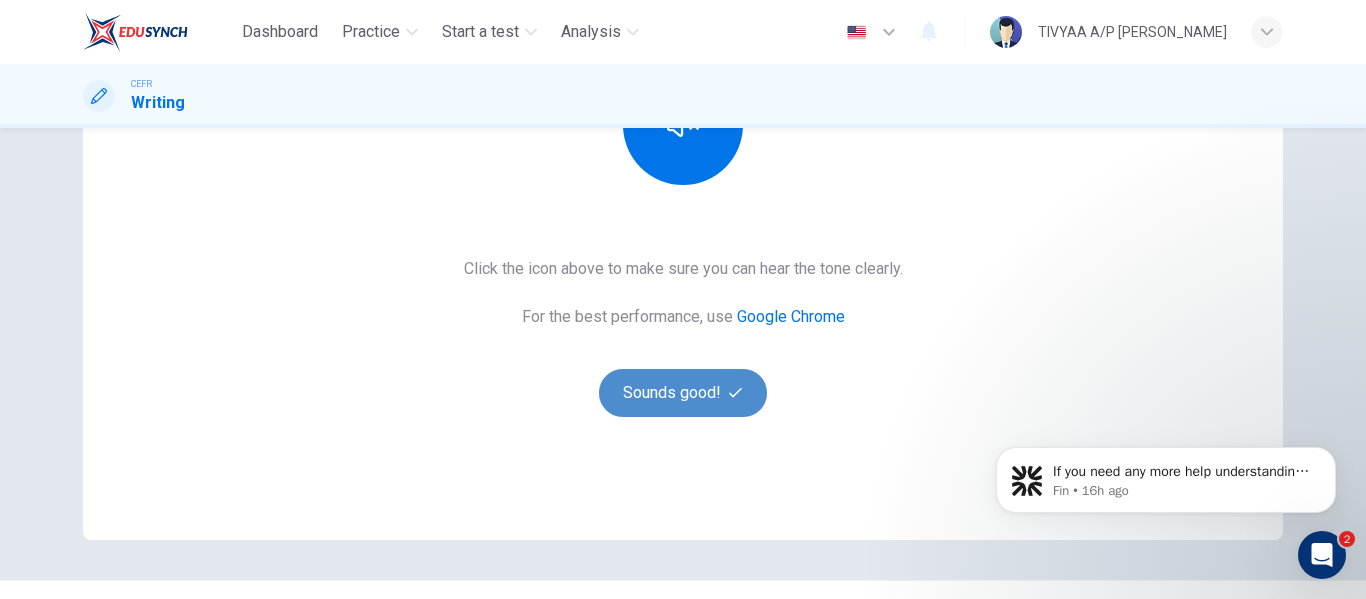 click on "Sounds good!" at bounding box center (683, 393) 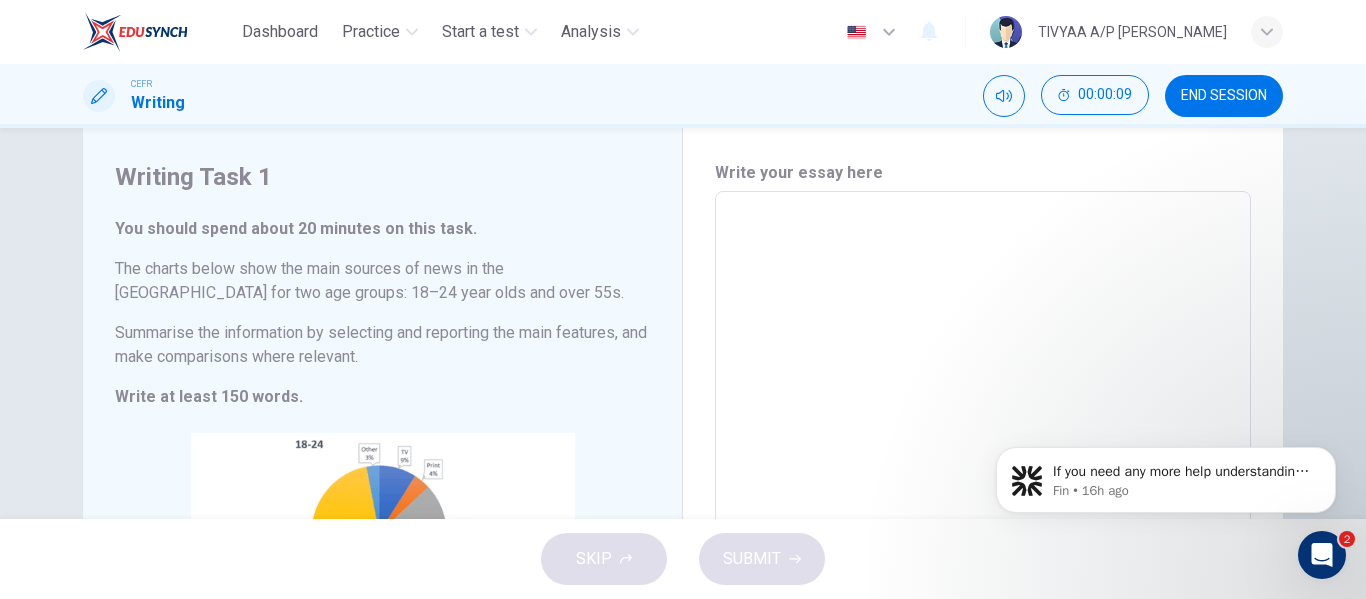 scroll, scrollTop: 11, scrollLeft: 0, axis: vertical 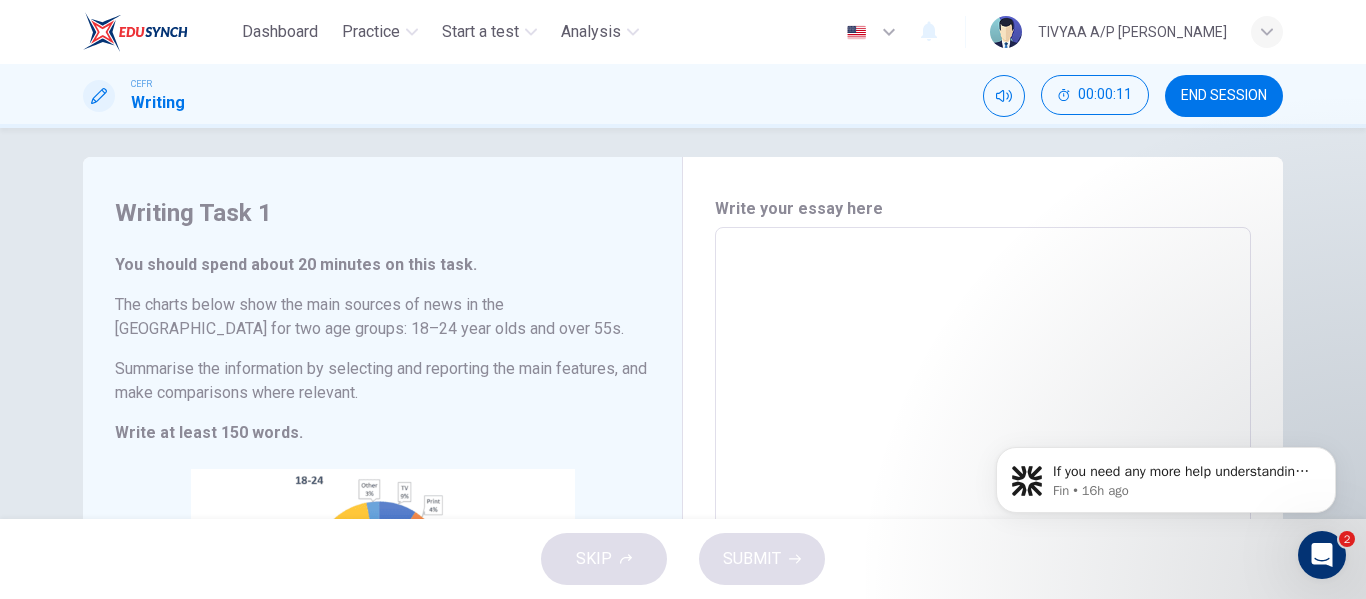 click at bounding box center (1322, 555) 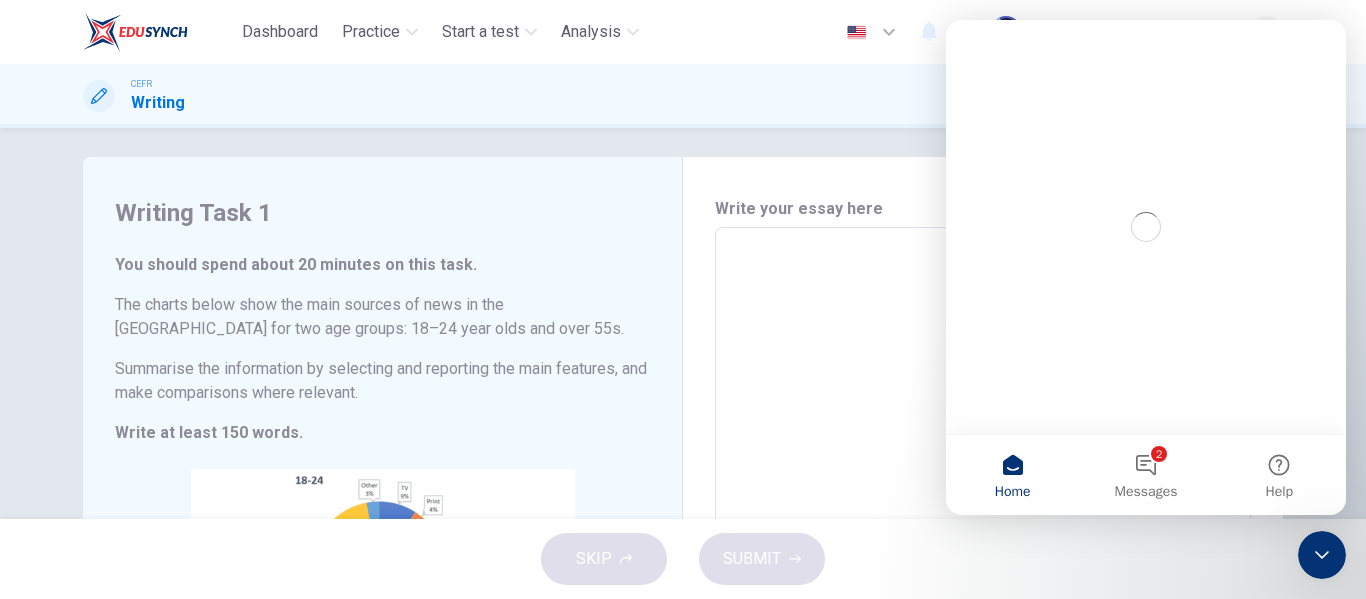 scroll, scrollTop: 0, scrollLeft: 0, axis: both 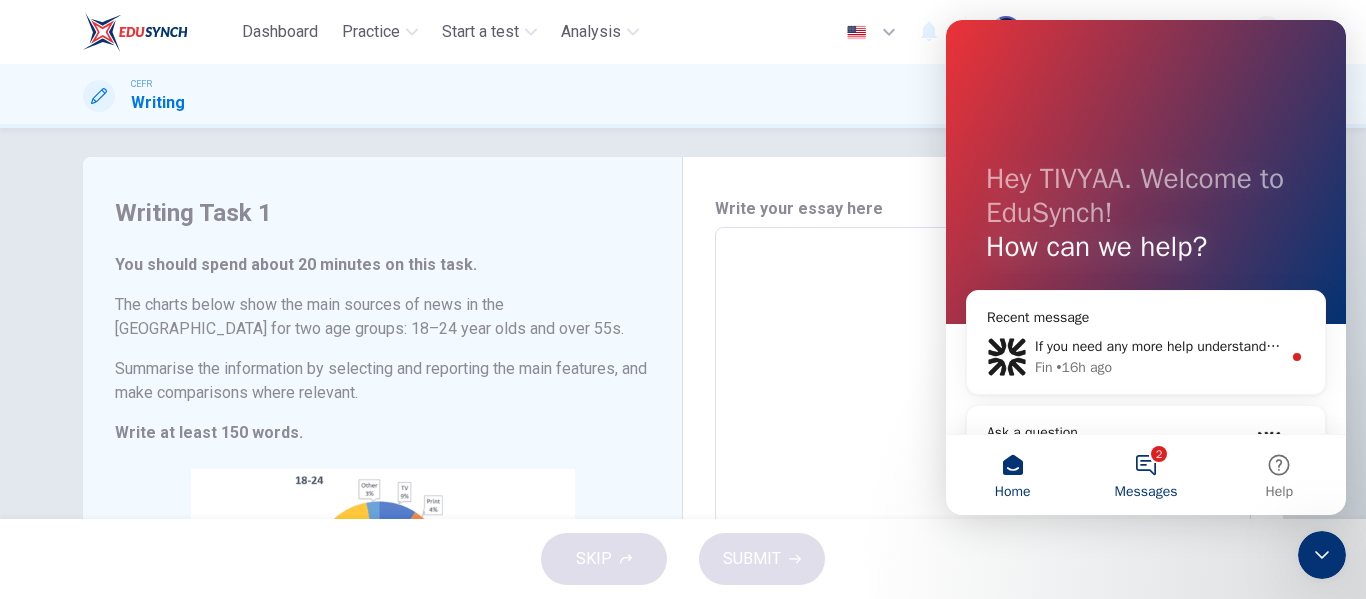 click on "2 Messages" at bounding box center (1145, 475) 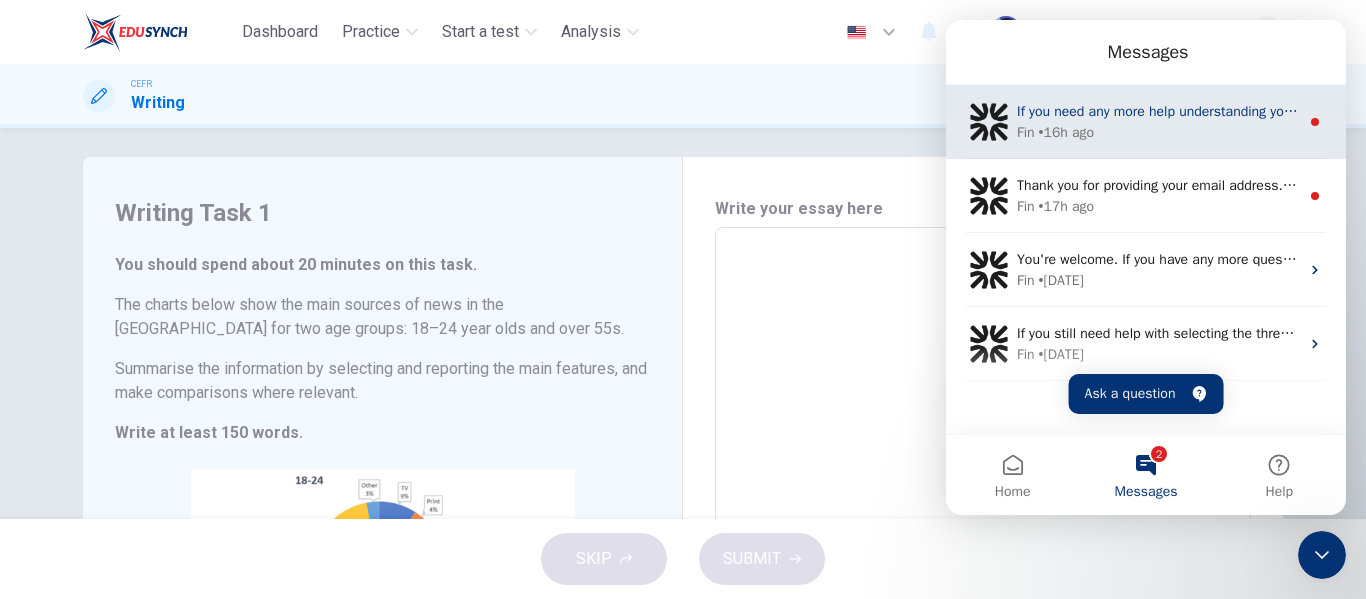 click on "If you need any more help understanding your CEFR scoring or test preparation, I’m here to assist. Would you like to provide more details about what you’re trying to resolve or understand?" at bounding box center (1591, 111) 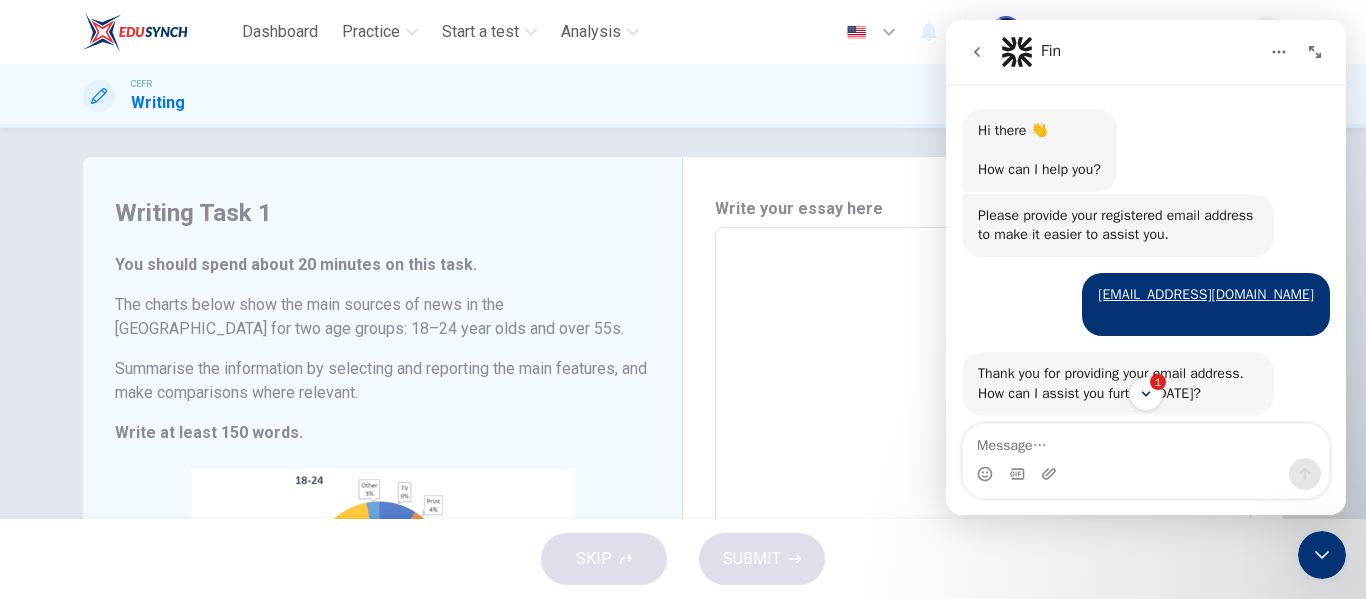 scroll, scrollTop: 3, scrollLeft: 0, axis: vertical 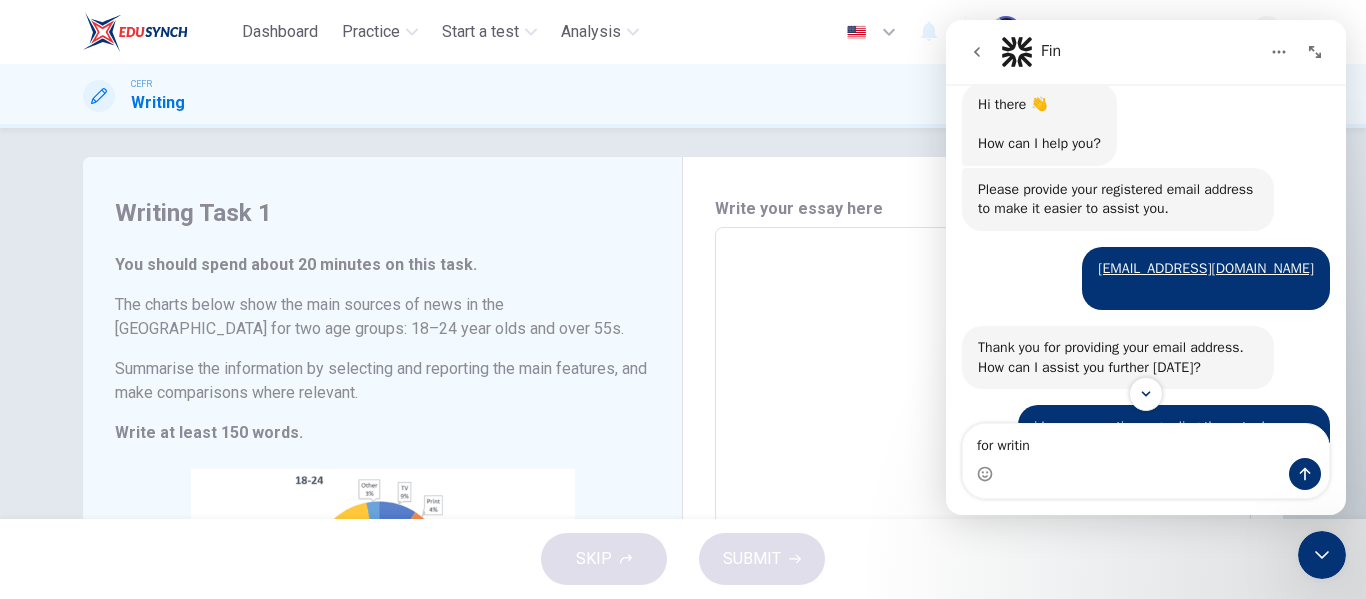 type on "for writing" 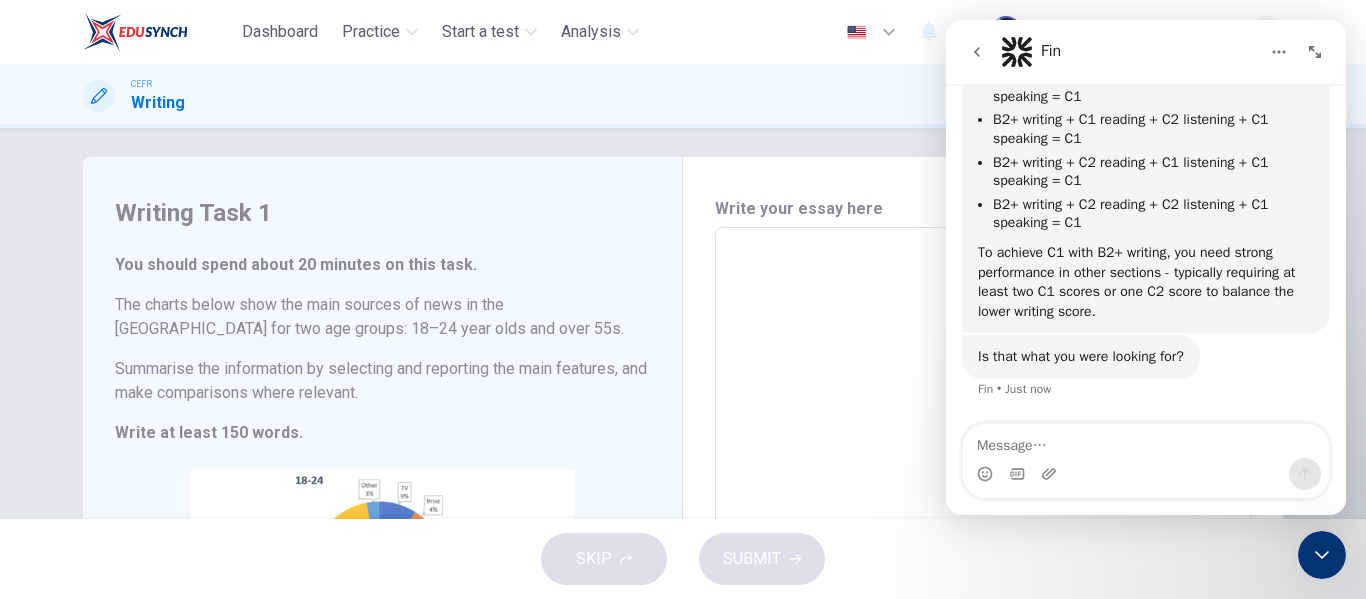 scroll, scrollTop: 6899, scrollLeft: 0, axis: vertical 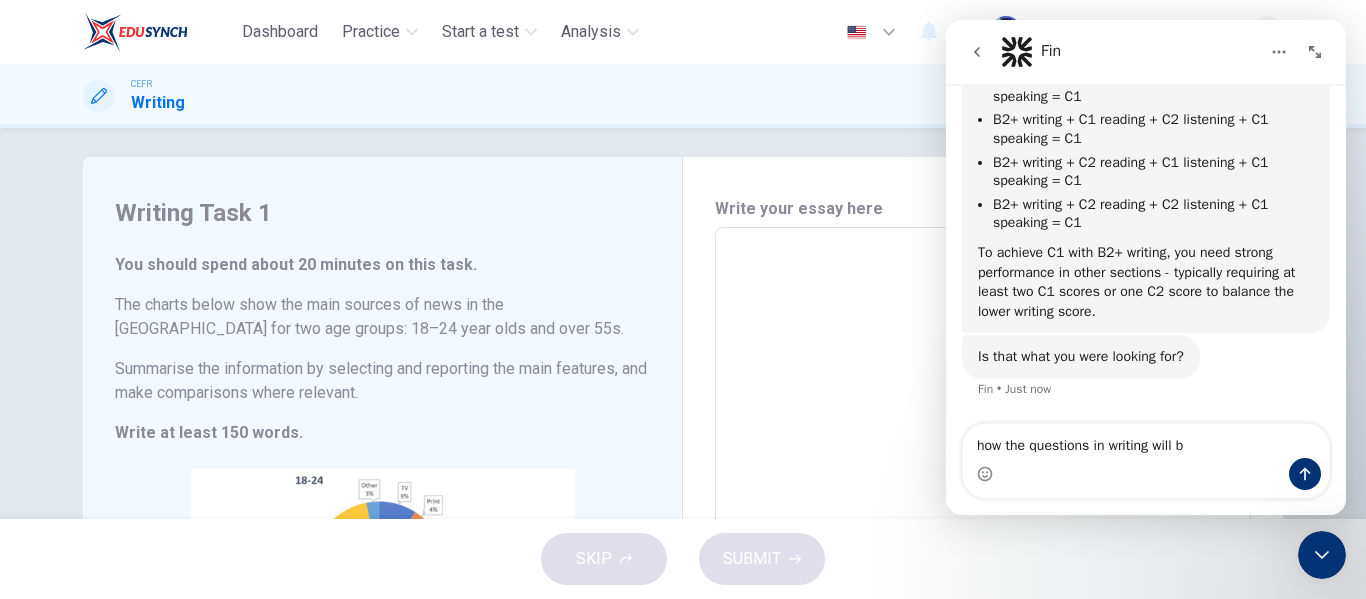 type on "how the questions in writing will be" 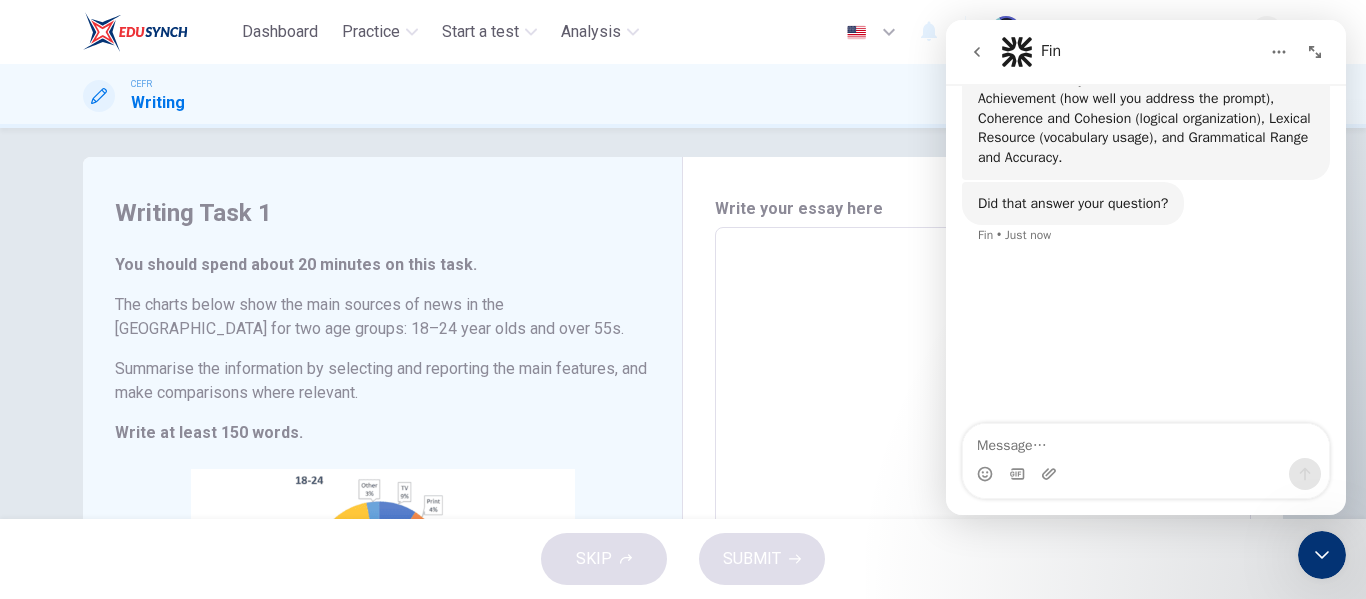 scroll, scrollTop: 7217, scrollLeft: 0, axis: vertical 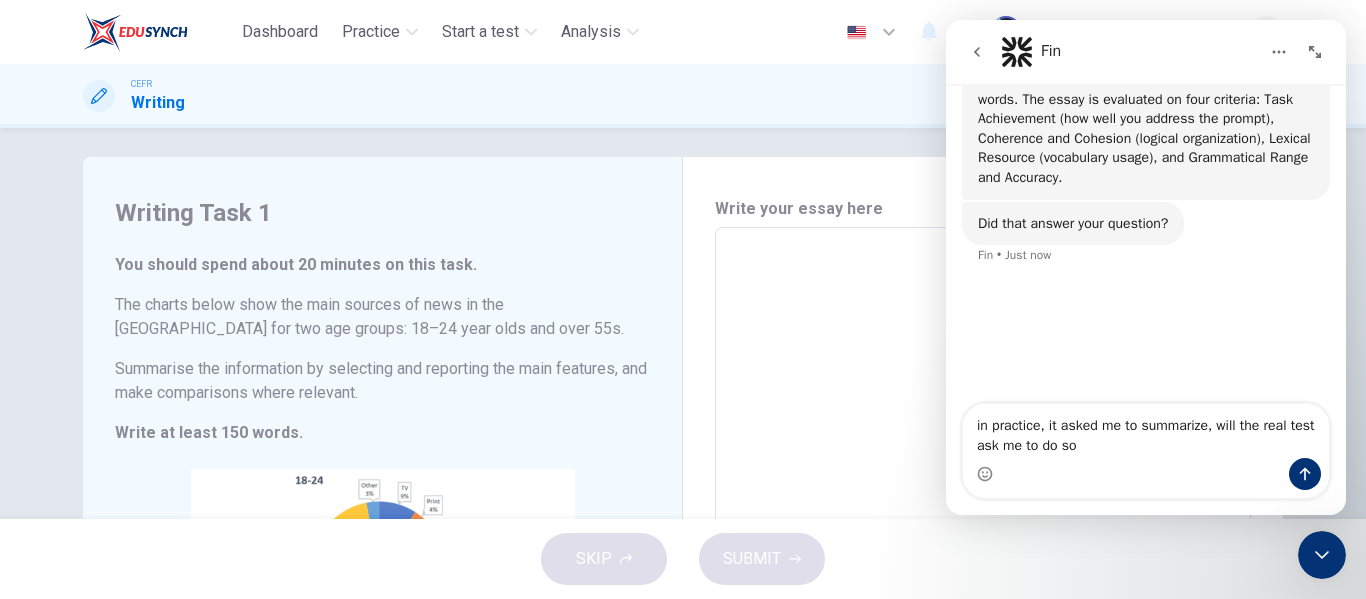 type on "in practice, it asked me to summarize, will the real test ask me to do so?" 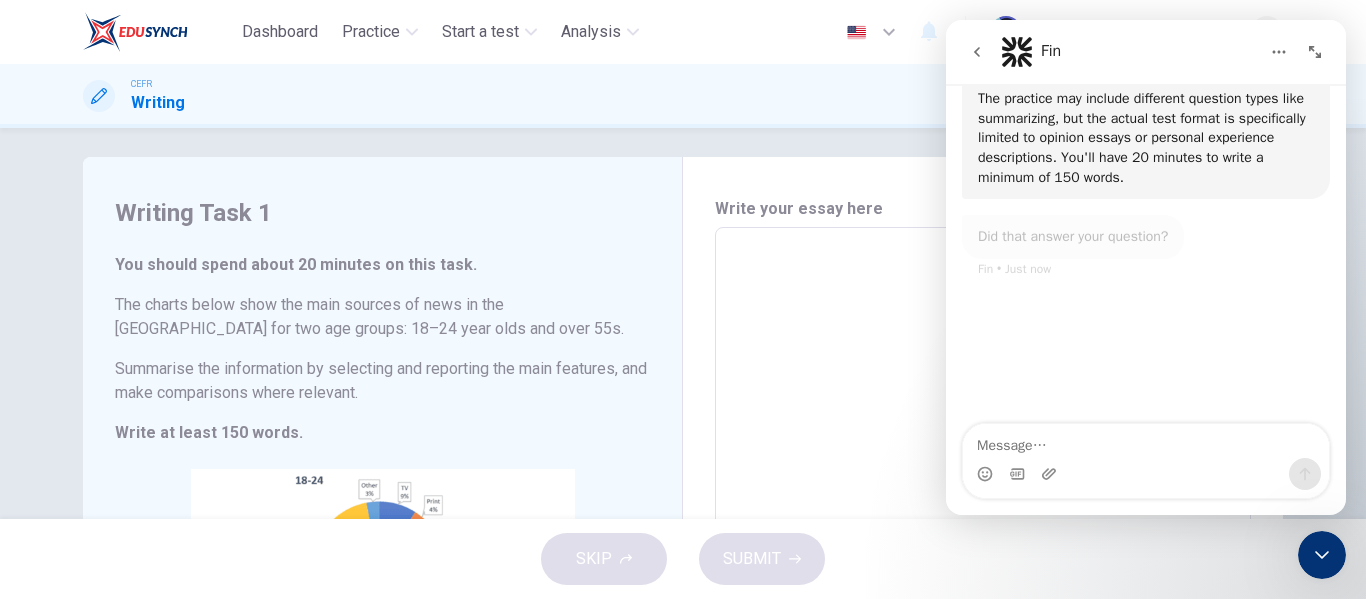 scroll, scrollTop: 7588, scrollLeft: 0, axis: vertical 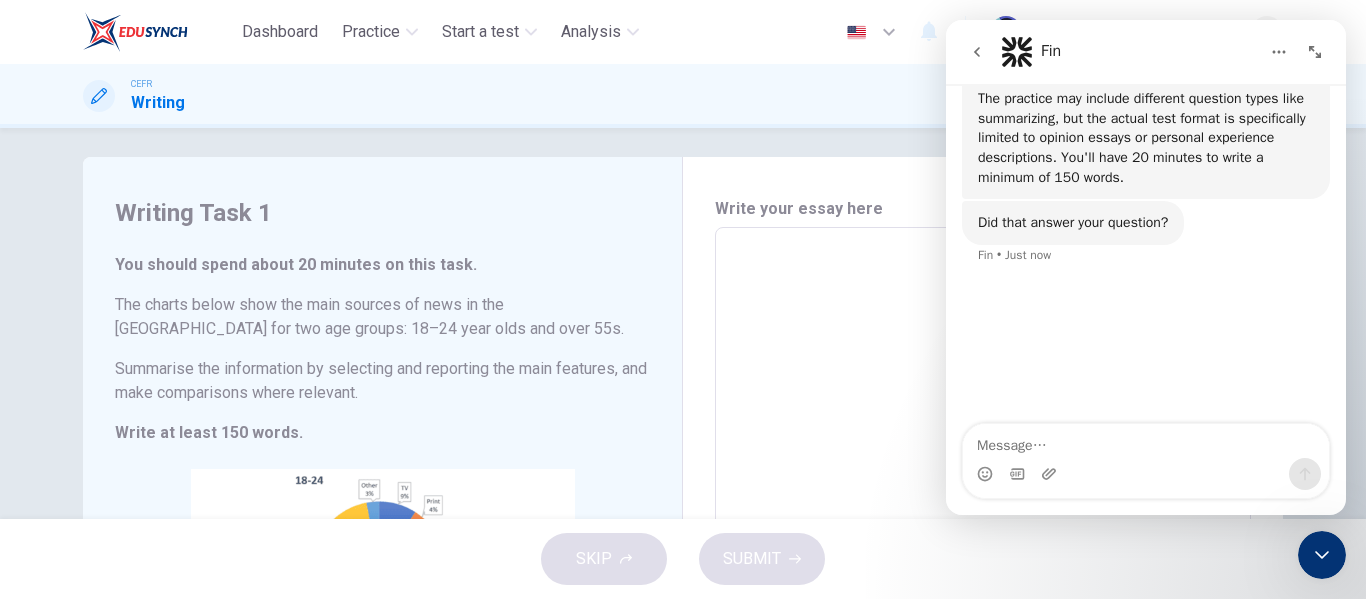 click at bounding box center [1146, 441] 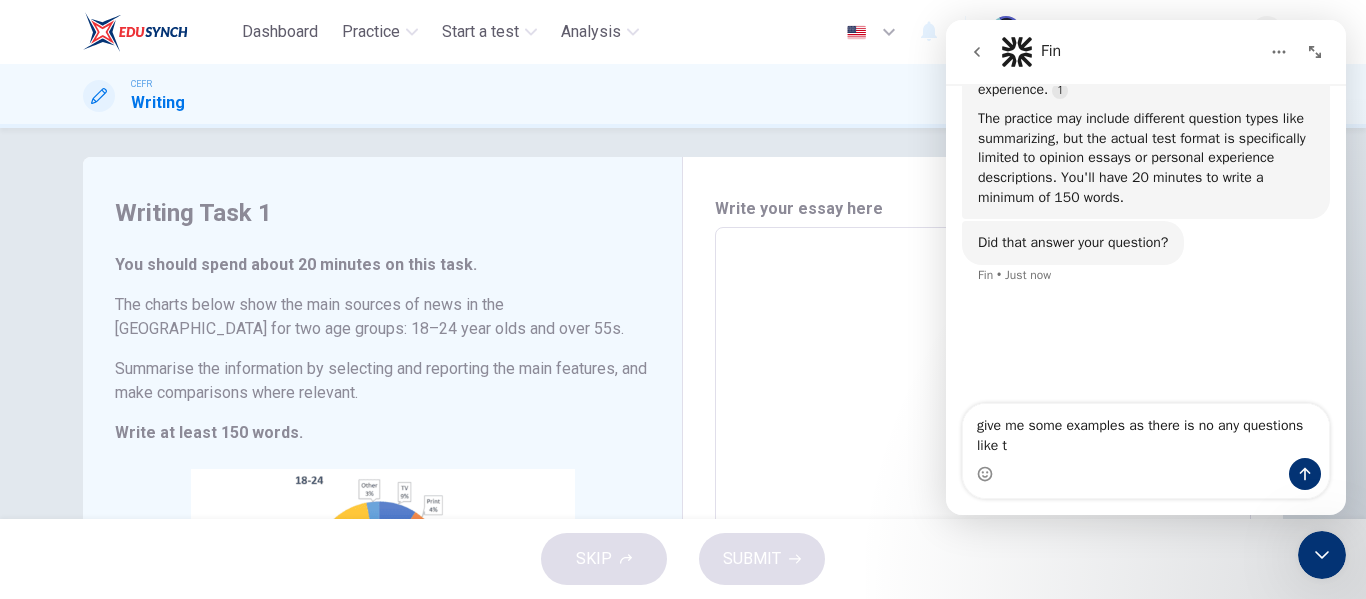 scroll, scrollTop: 7608, scrollLeft: 0, axis: vertical 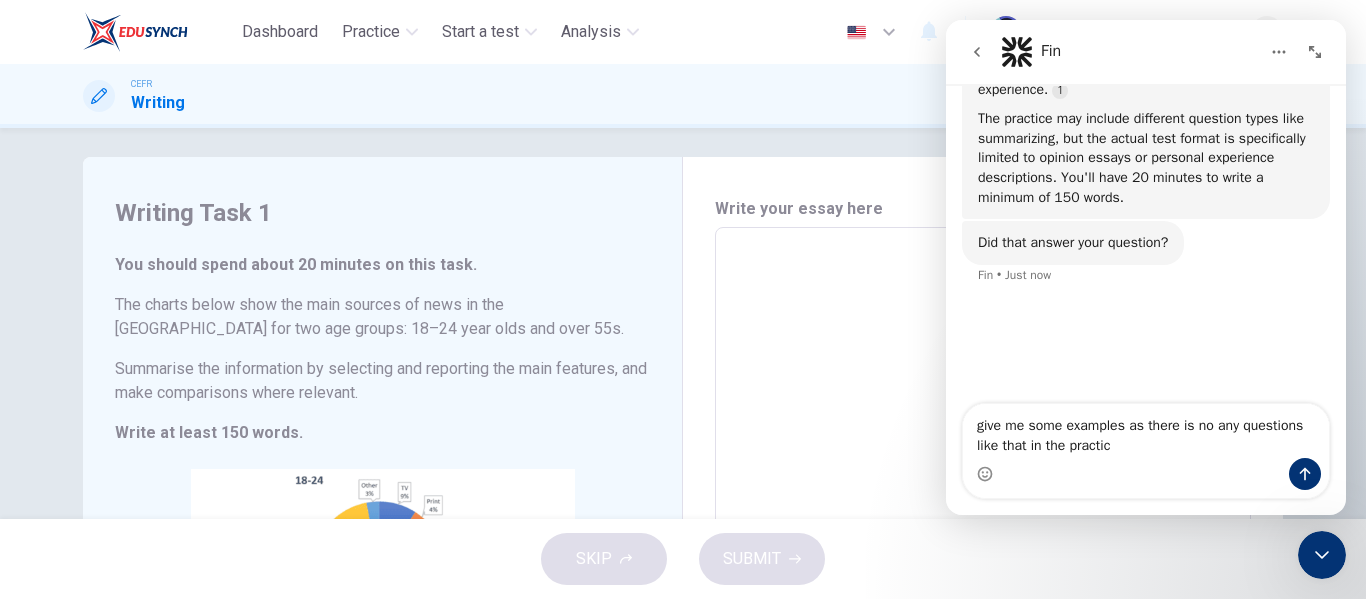 type on "give me some examples as there is no any questions like that in the practice" 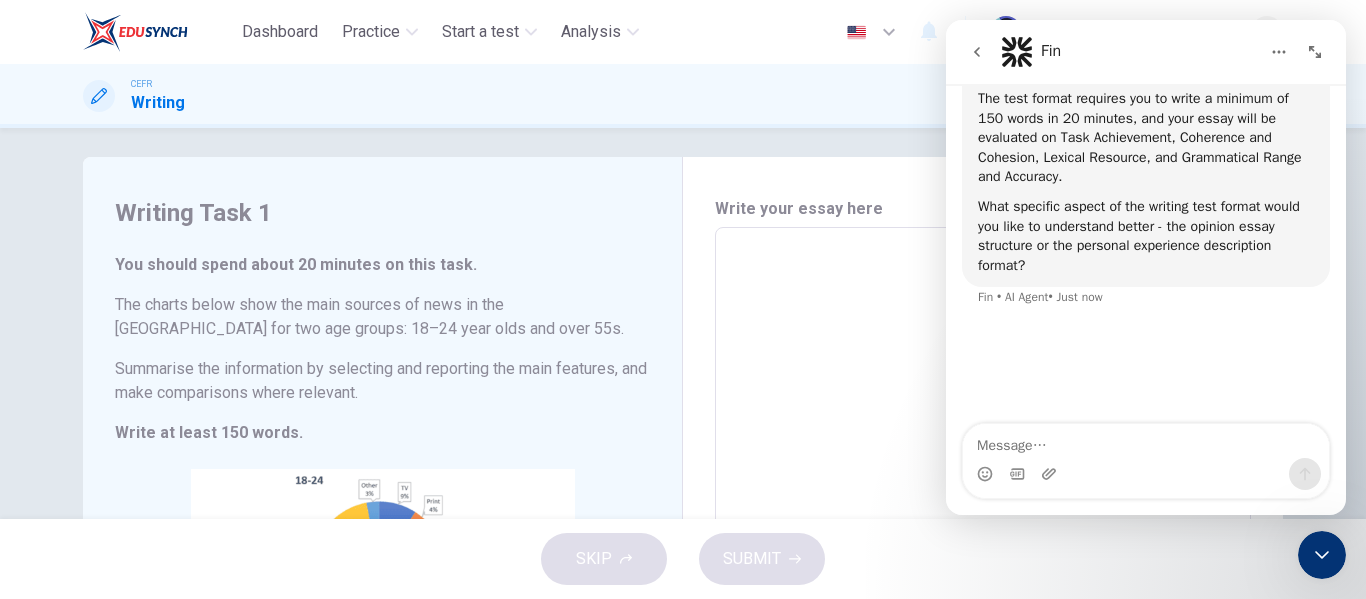 scroll, scrollTop: 8002, scrollLeft: 0, axis: vertical 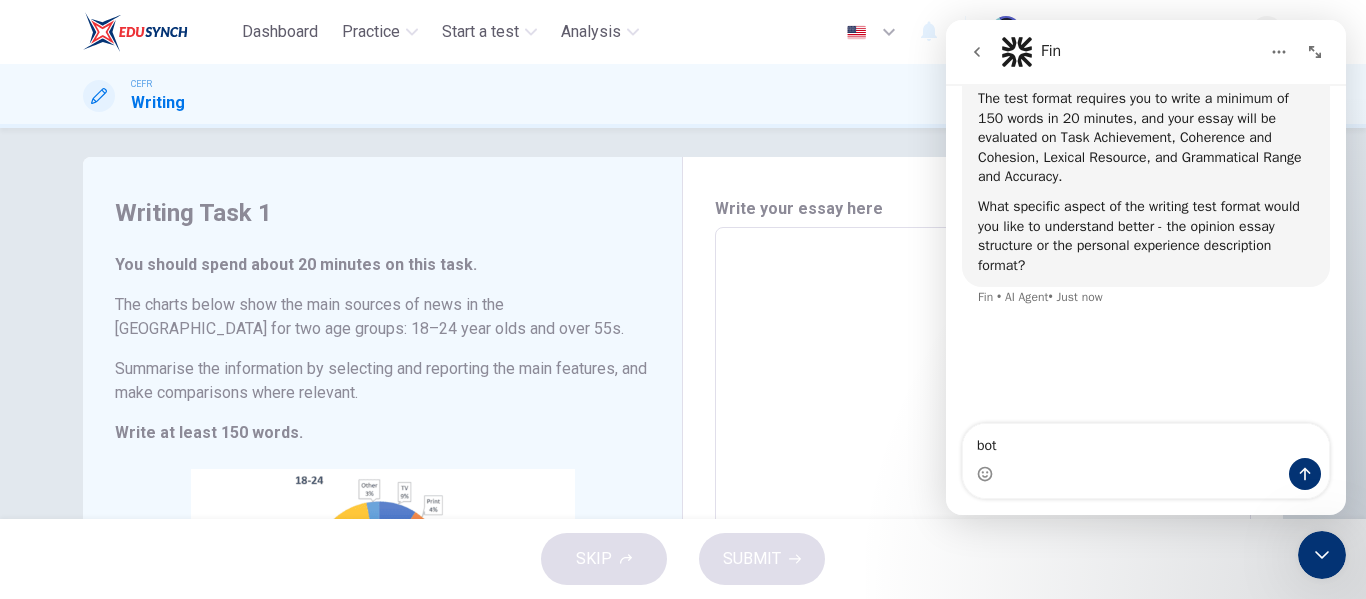 type on "both" 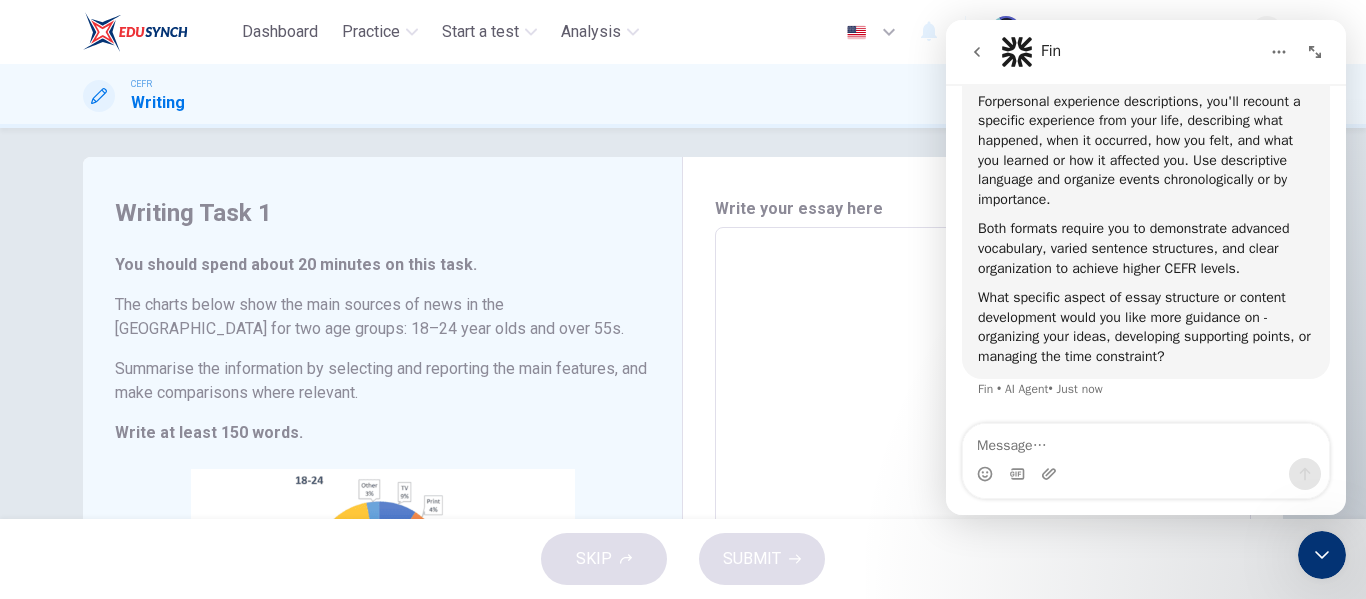 scroll, scrollTop: 8729, scrollLeft: 0, axis: vertical 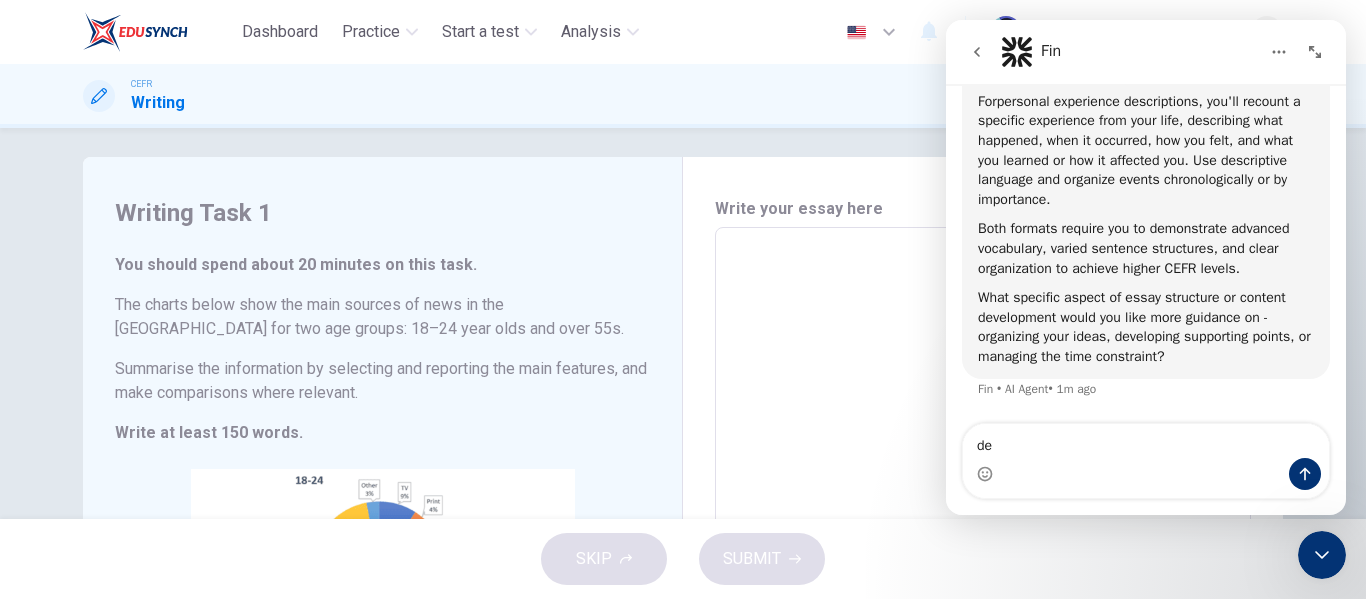 type on "d" 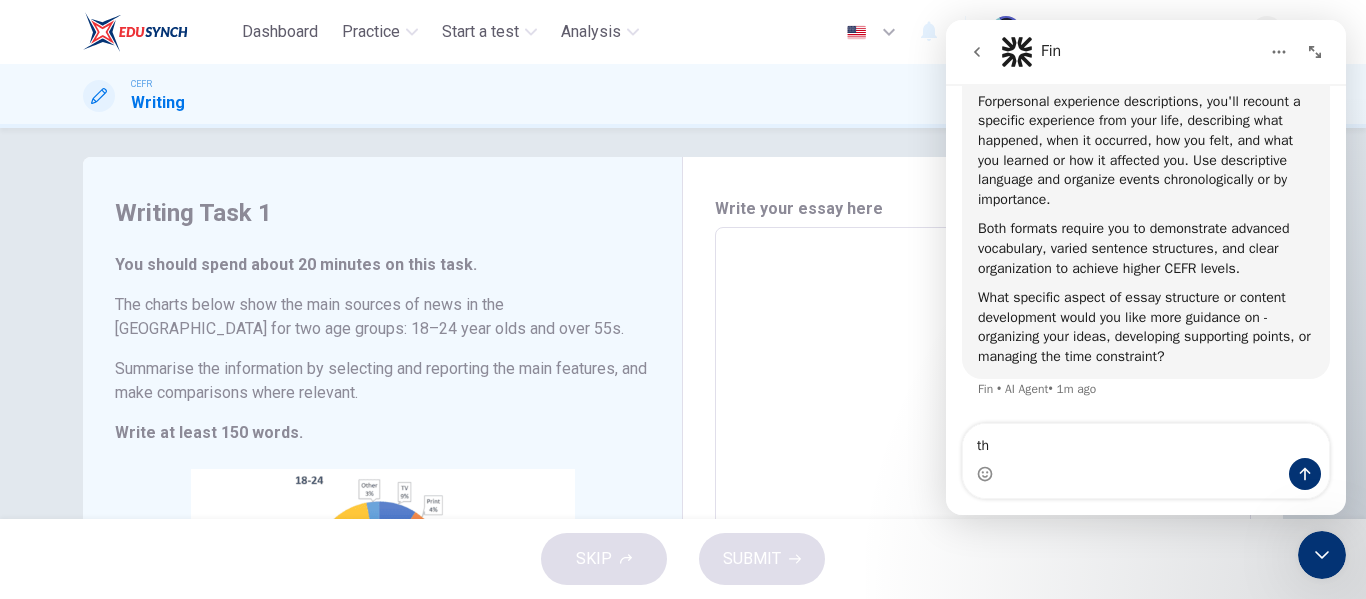 type on "t" 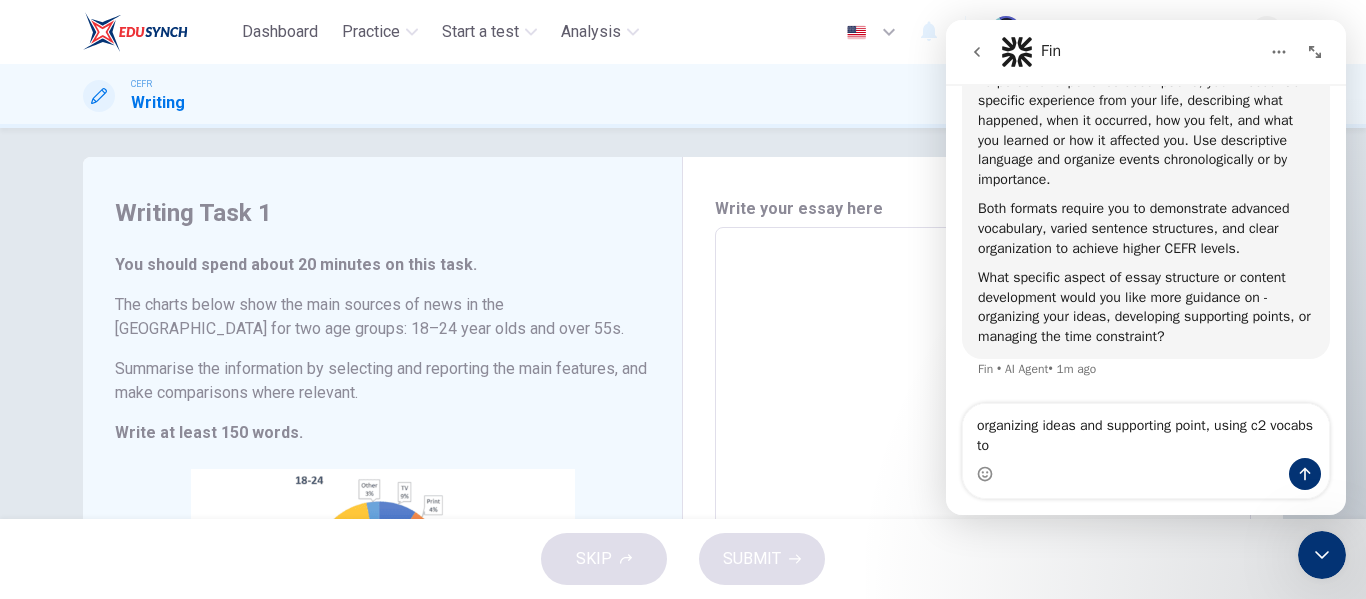 type on "organizing ideas and supporting point, using c2 vocabs too" 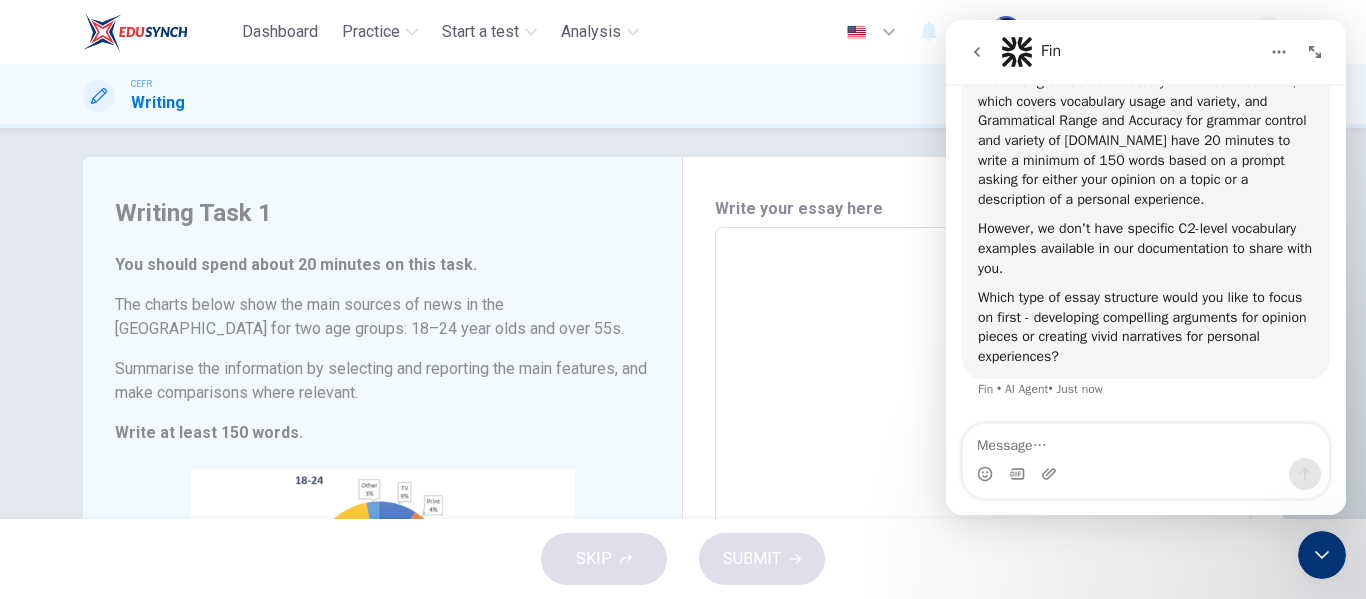 scroll, scrollTop: 9486, scrollLeft: 0, axis: vertical 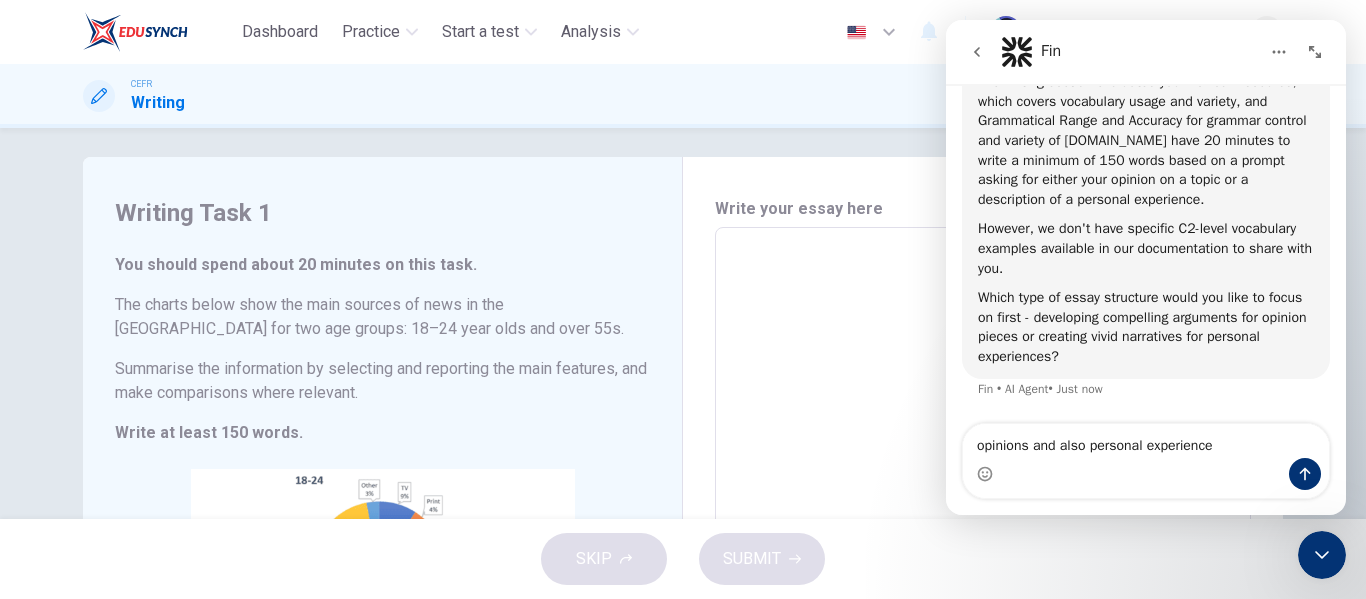 type on "opinions and also personal experiences" 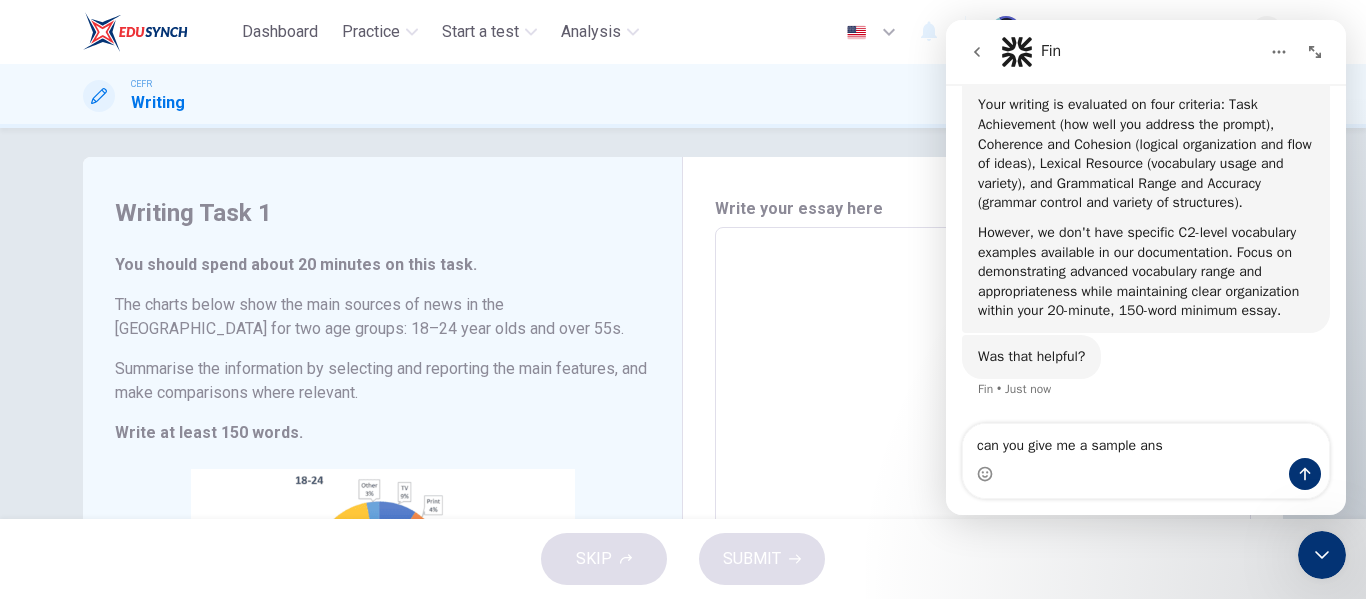 scroll, scrollTop: 10085, scrollLeft: 0, axis: vertical 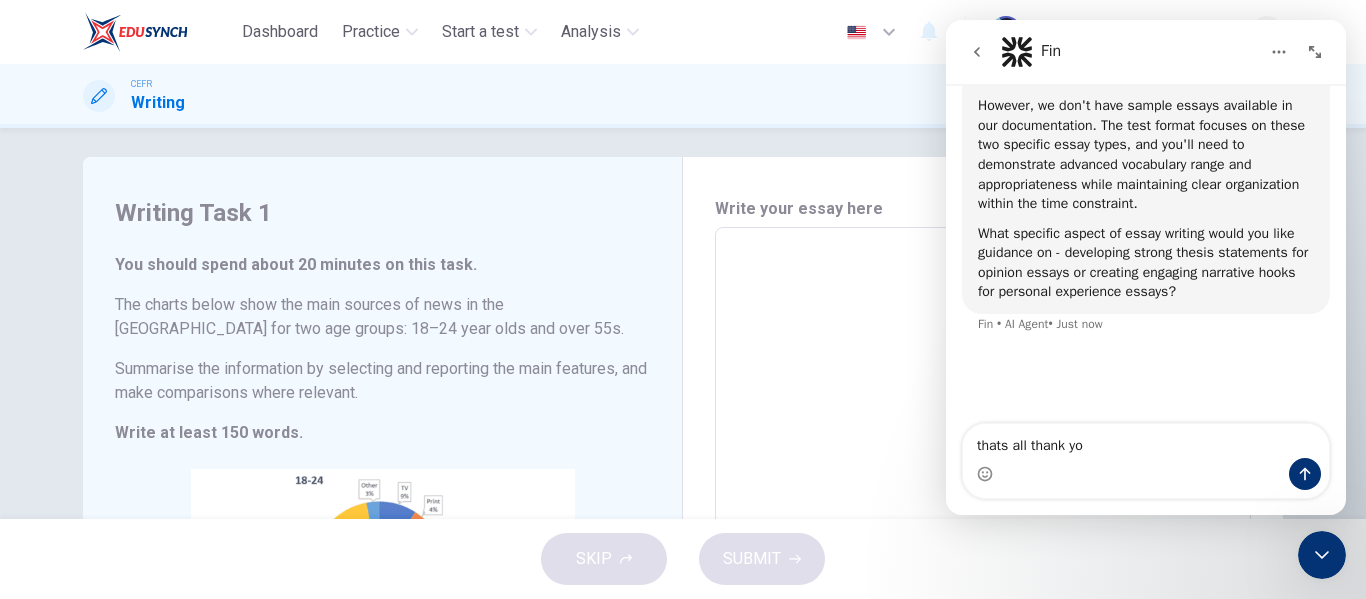 type on "thats all thank you" 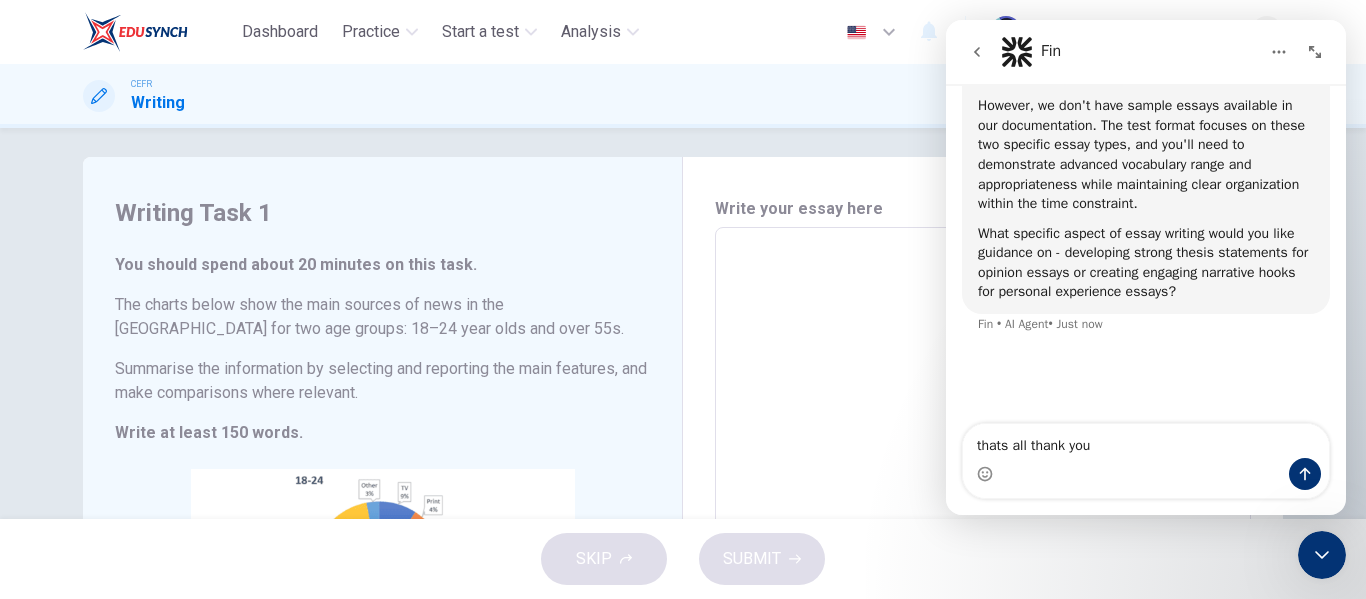 type 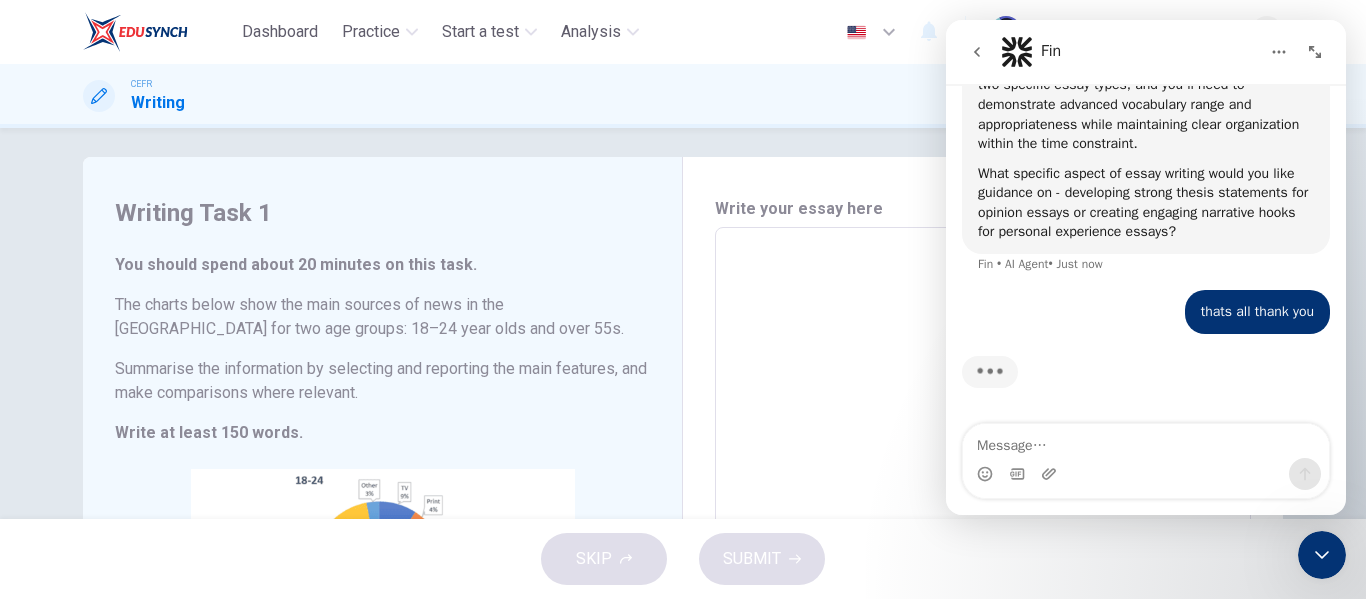 scroll, scrollTop: 10721, scrollLeft: 0, axis: vertical 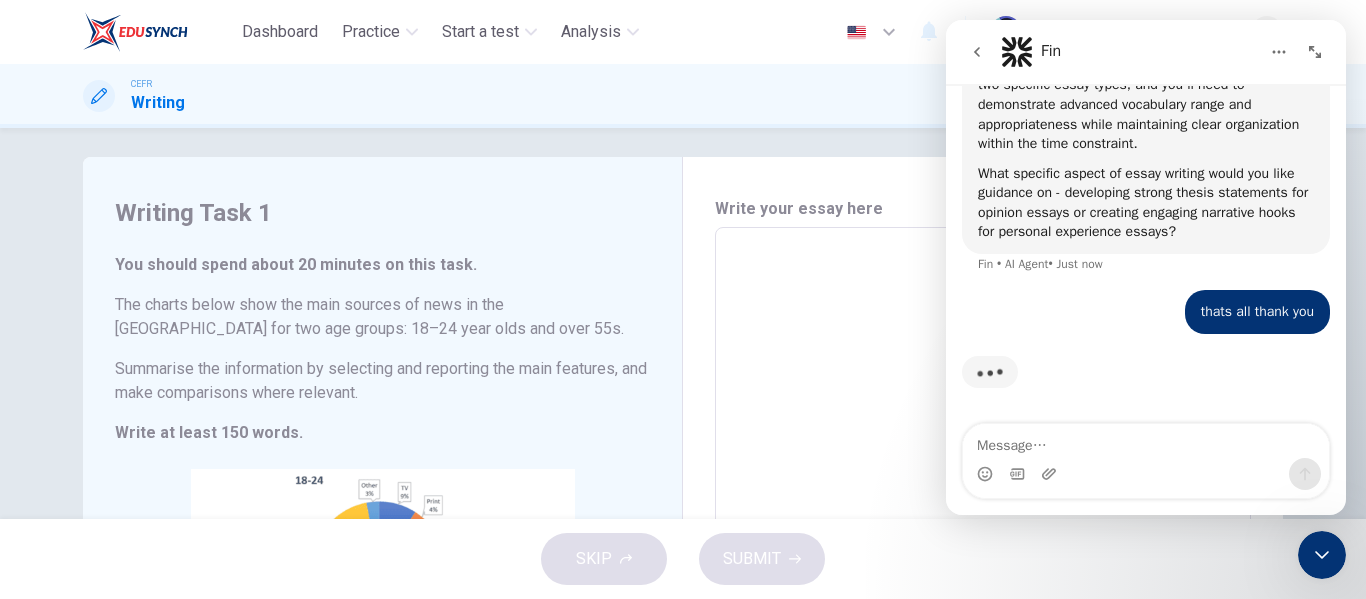 drag, startPoint x: 1318, startPoint y: 543, endPoint x: 2562, endPoint y: 679, distance: 1251.412 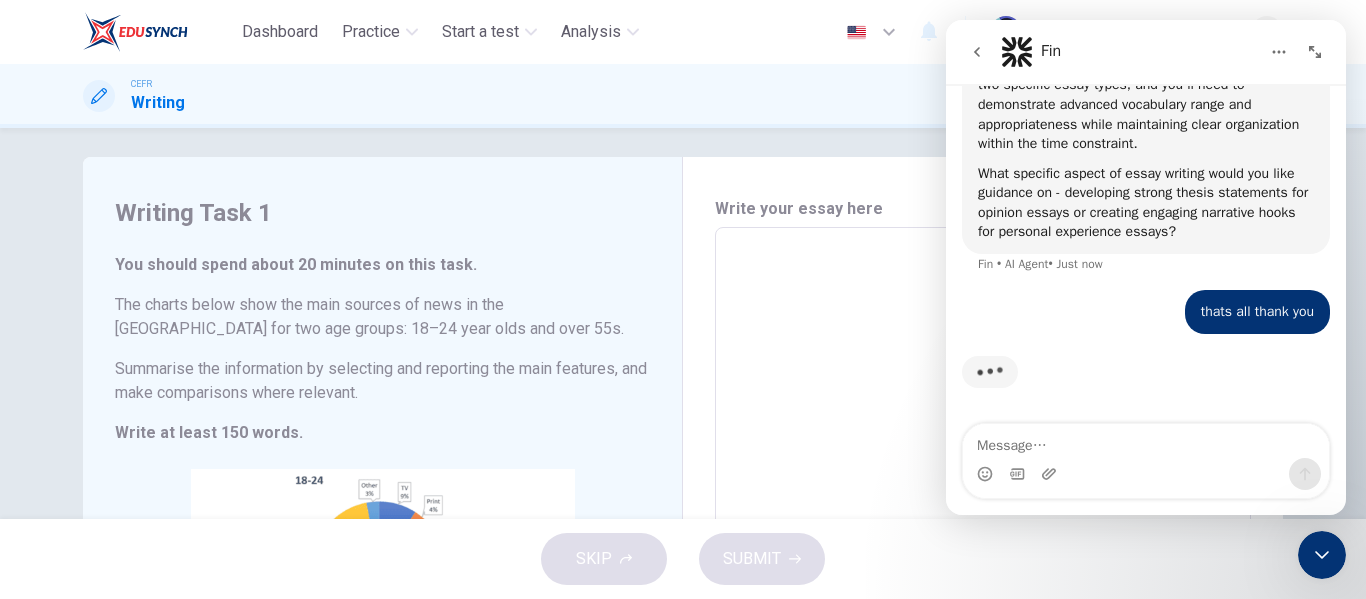 click 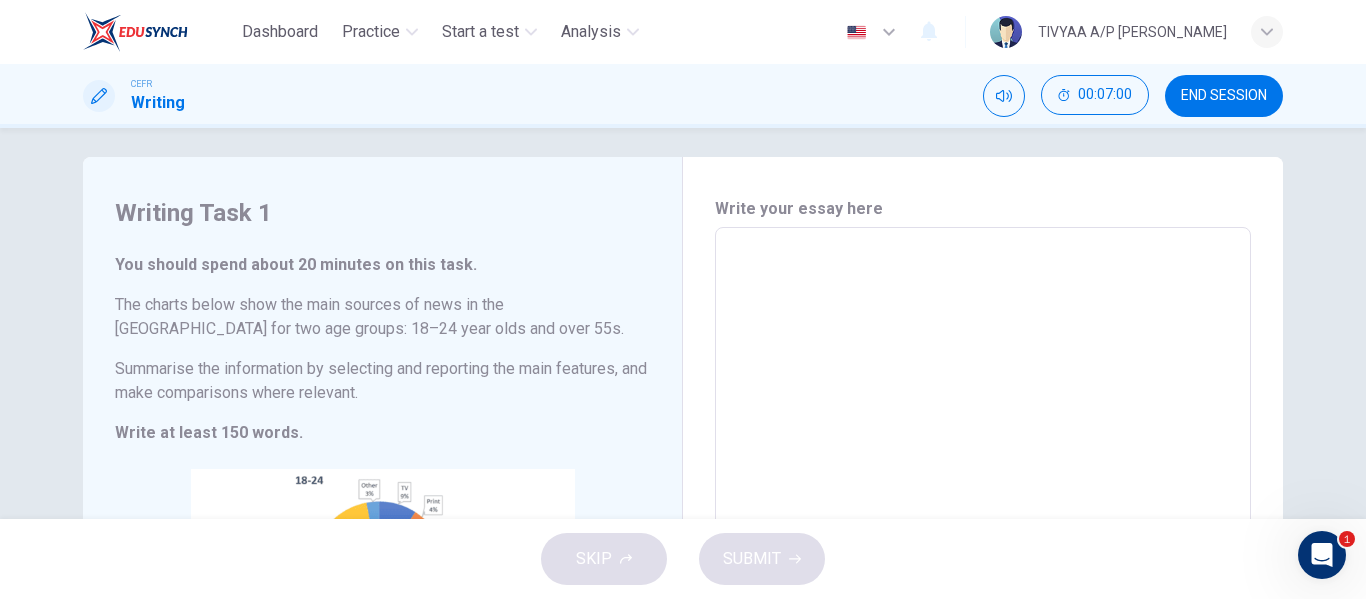 scroll, scrollTop: 0, scrollLeft: 0, axis: both 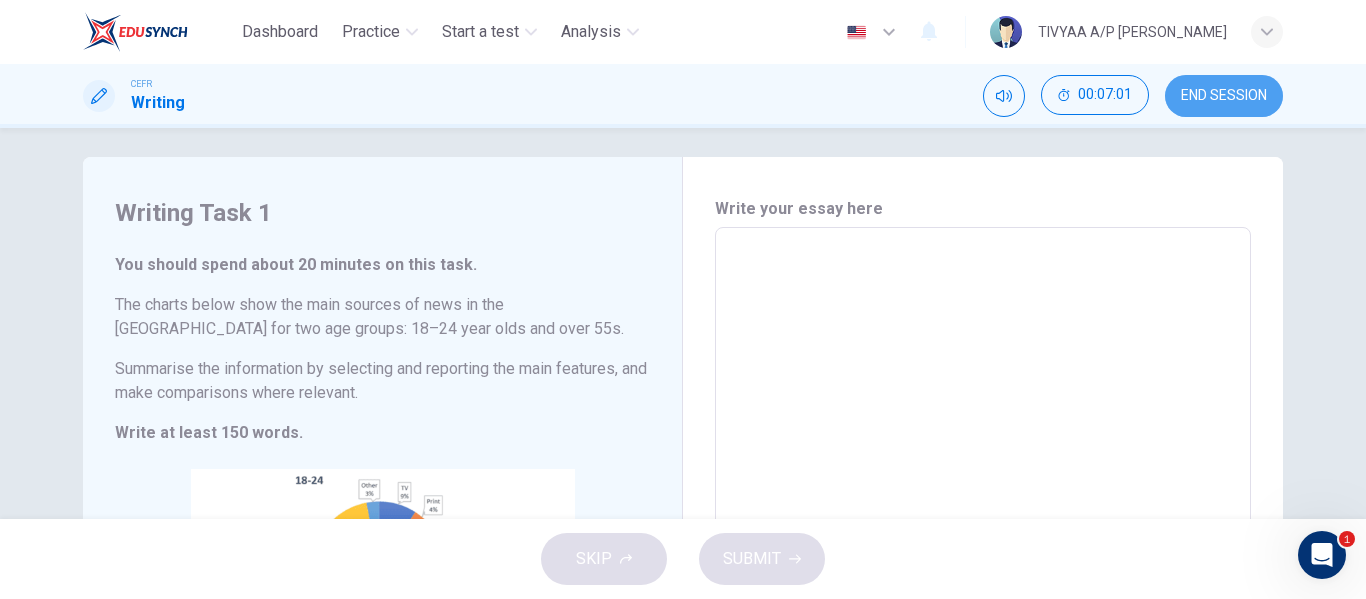 click on "END SESSION" at bounding box center (1224, 96) 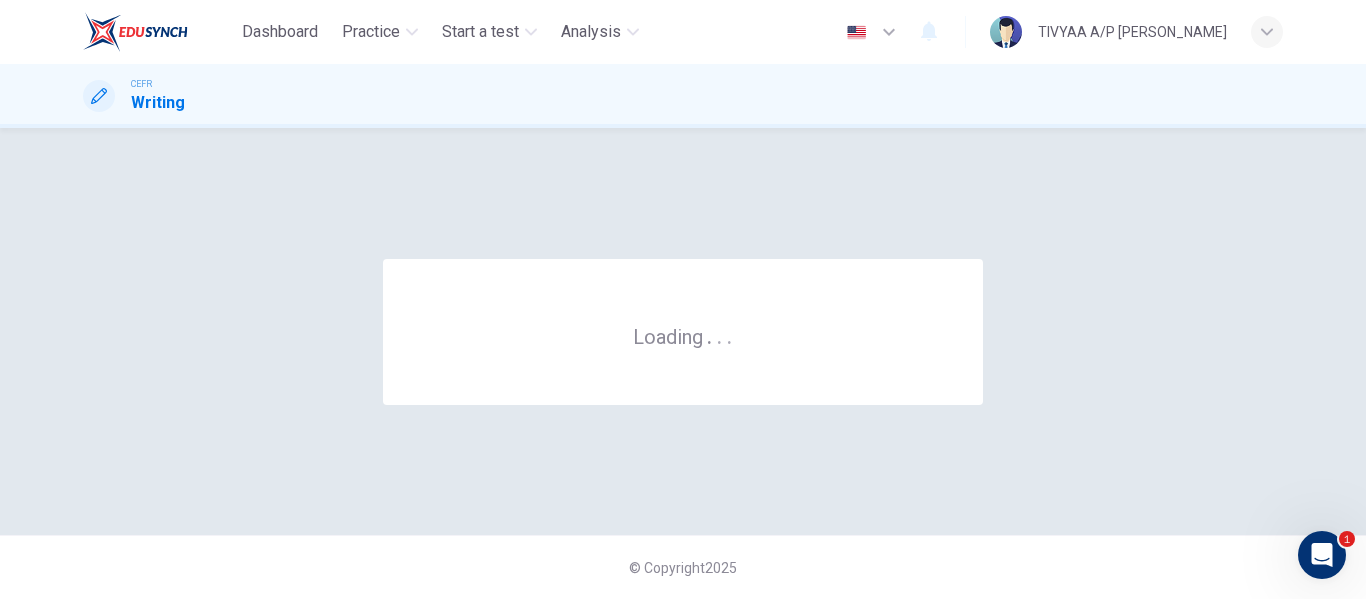 scroll, scrollTop: 0, scrollLeft: 0, axis: both 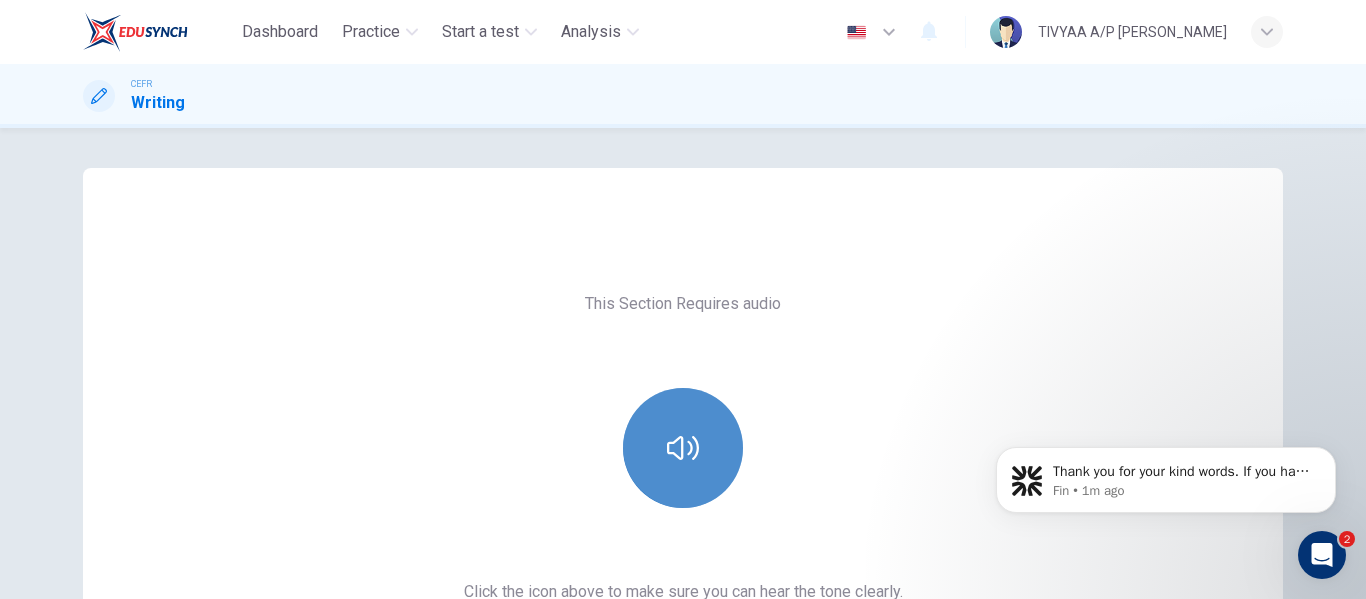 click at bounding box center (683, 448) 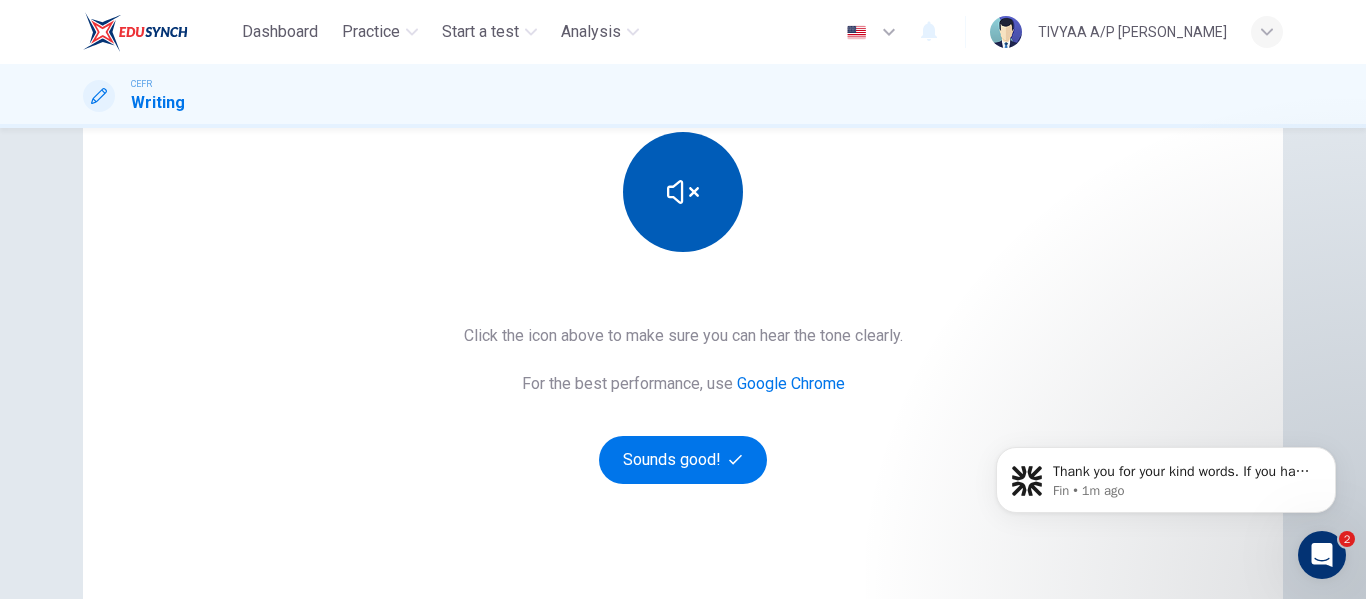 scroll, scrollTop: 257, scrollLeft: 0, axis: vertical 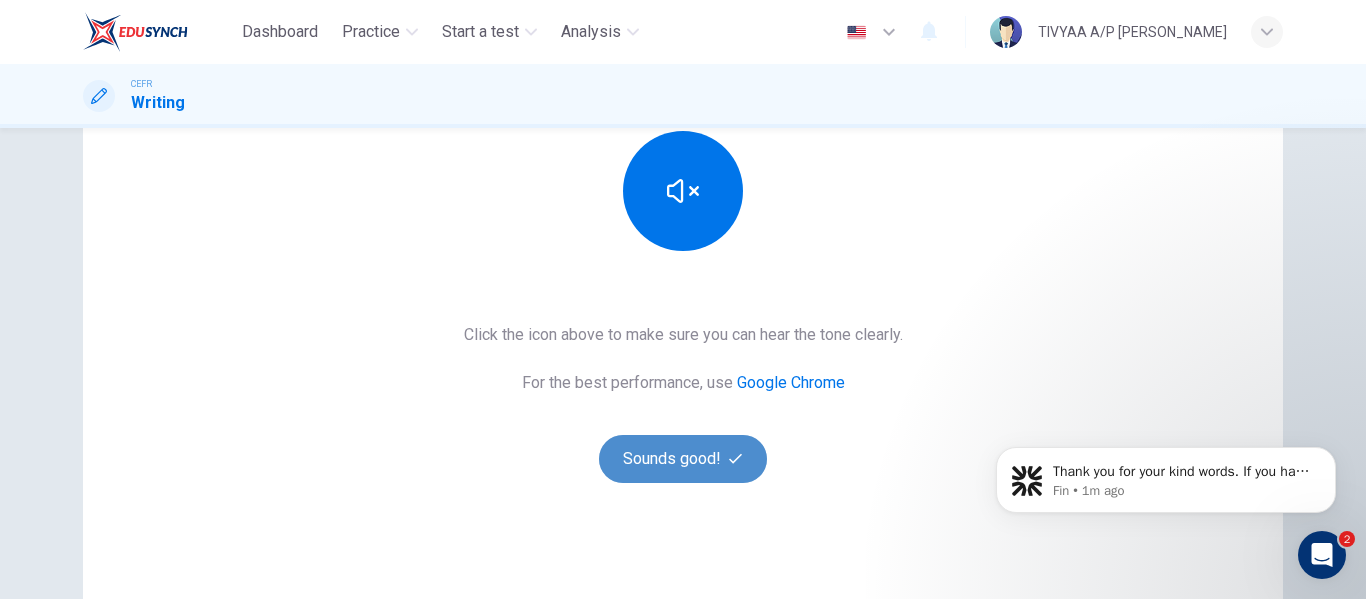 click on "Sounds good!" at bounding box center [683, 459] 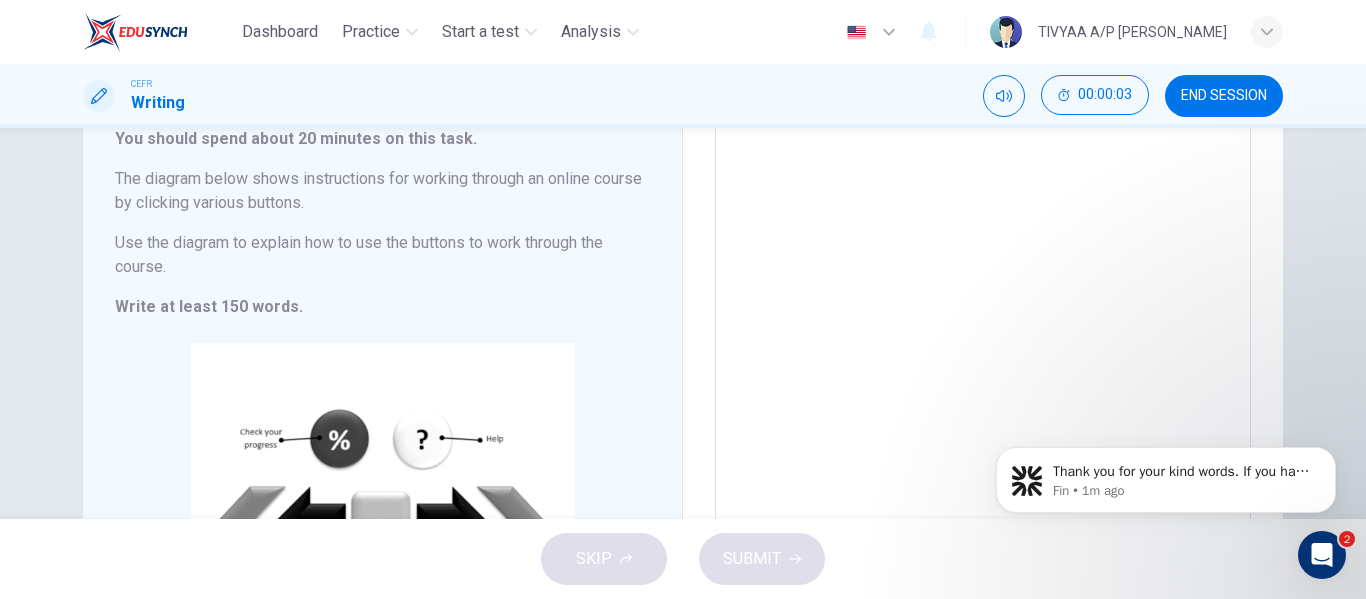 scroll, scrollTop: 110, scrollLeft: 0, axis: vertical 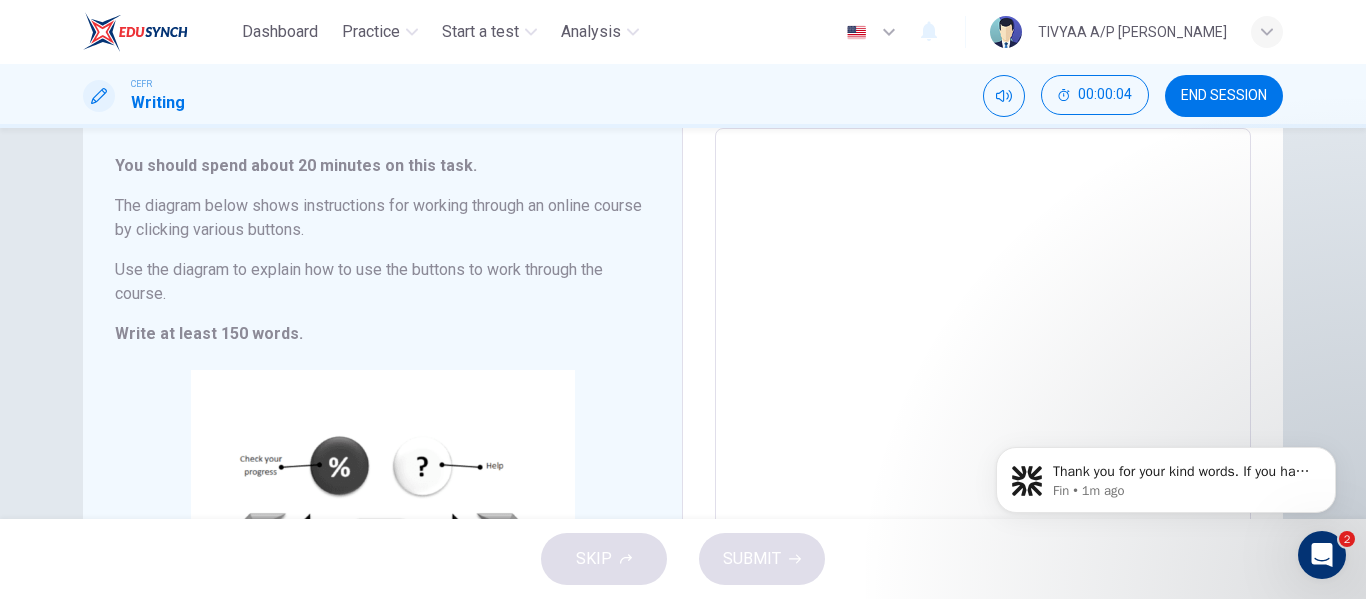click at bounding box center [983, 424] 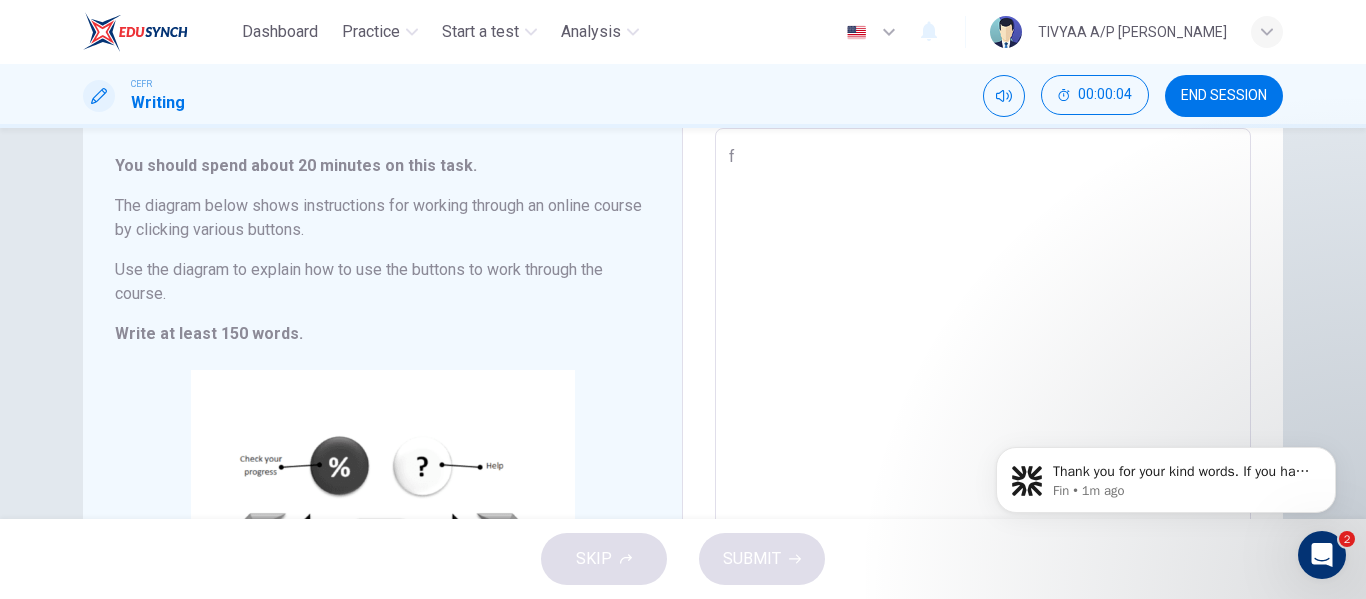 type on "x" 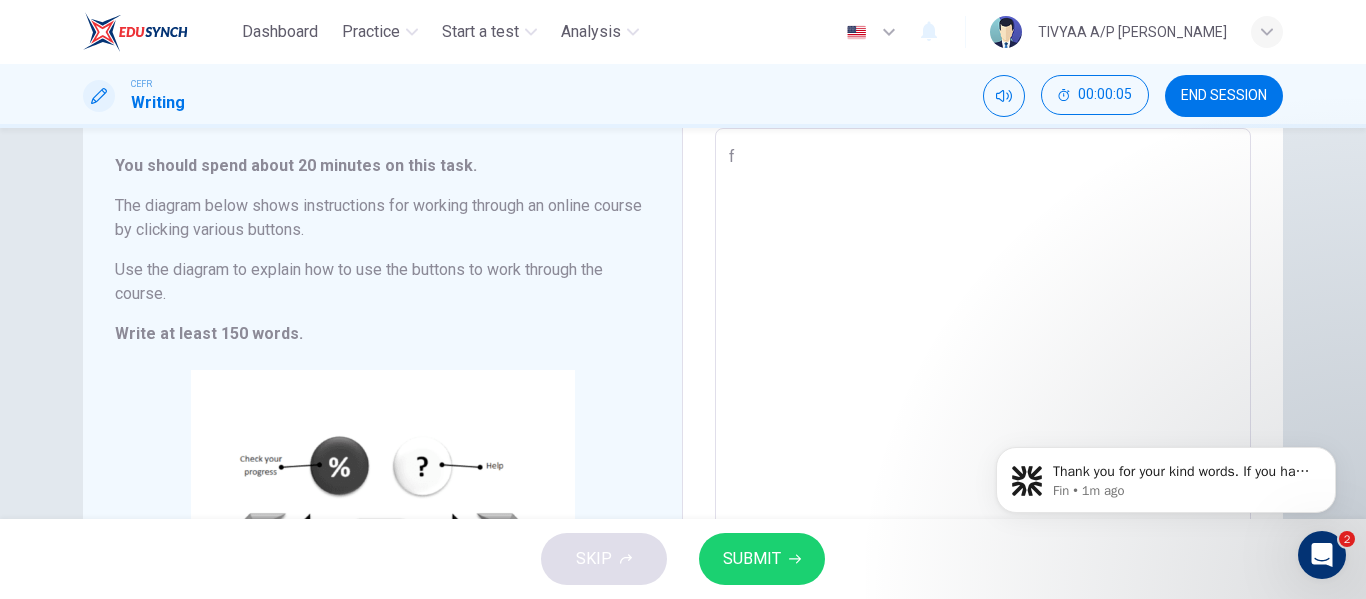 type on "fv" 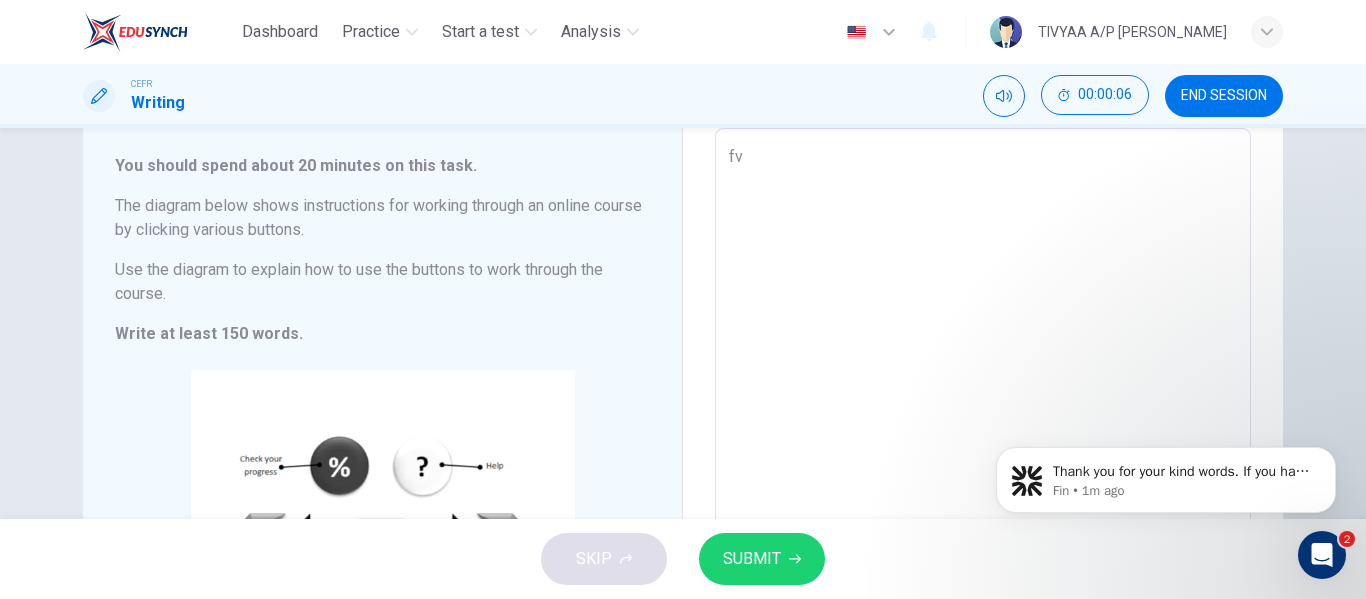 type on "f" 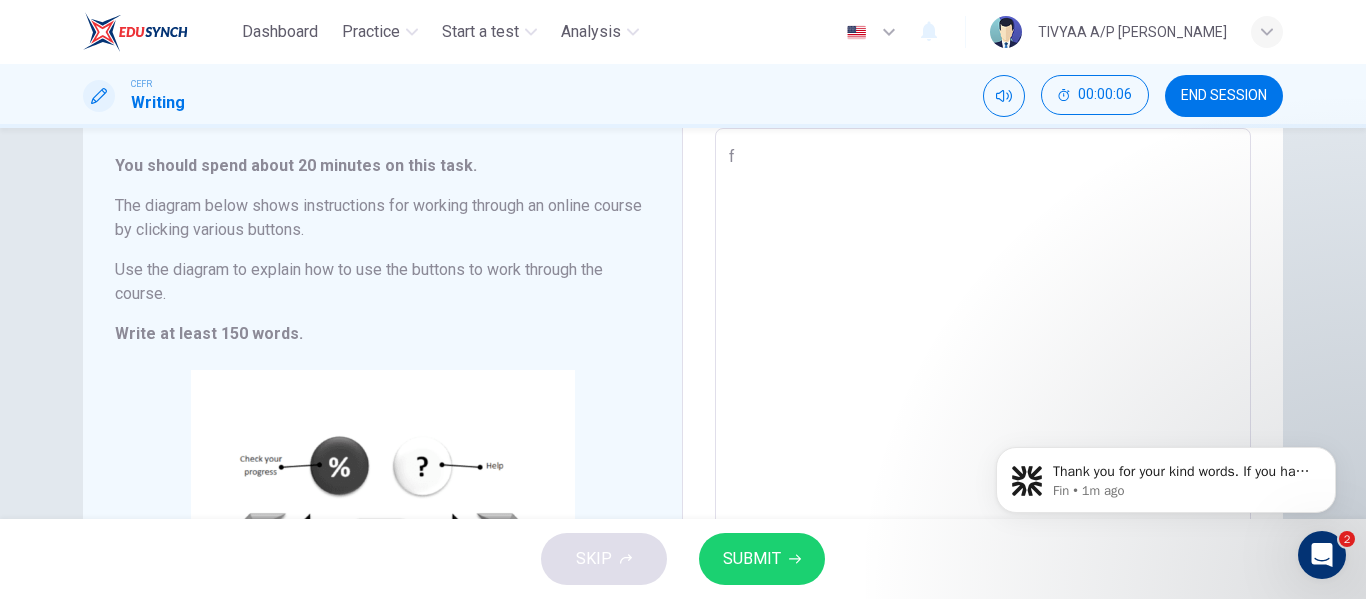 type on "x" 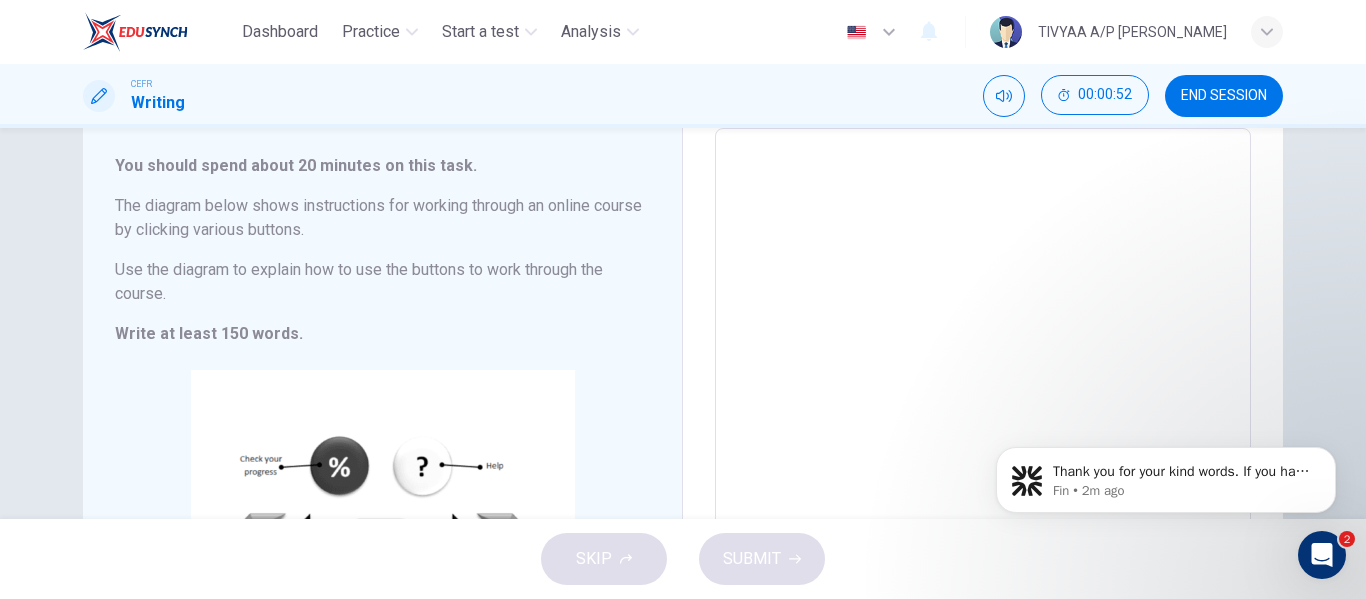 type on "m" 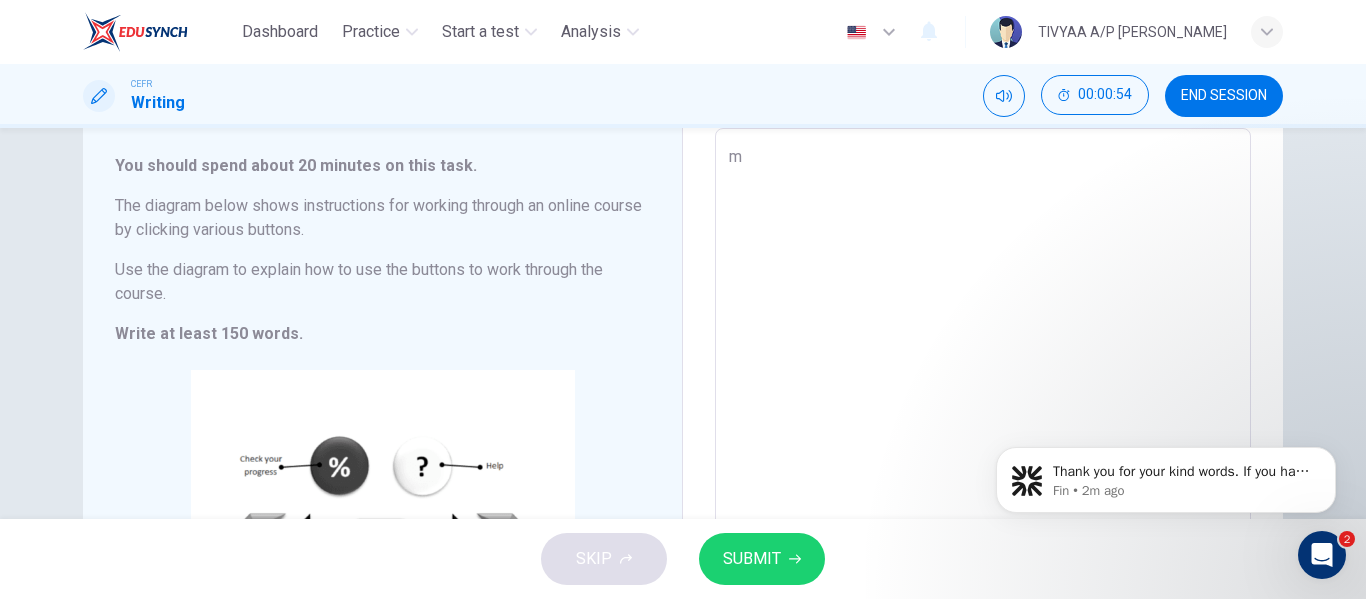 type on "m" 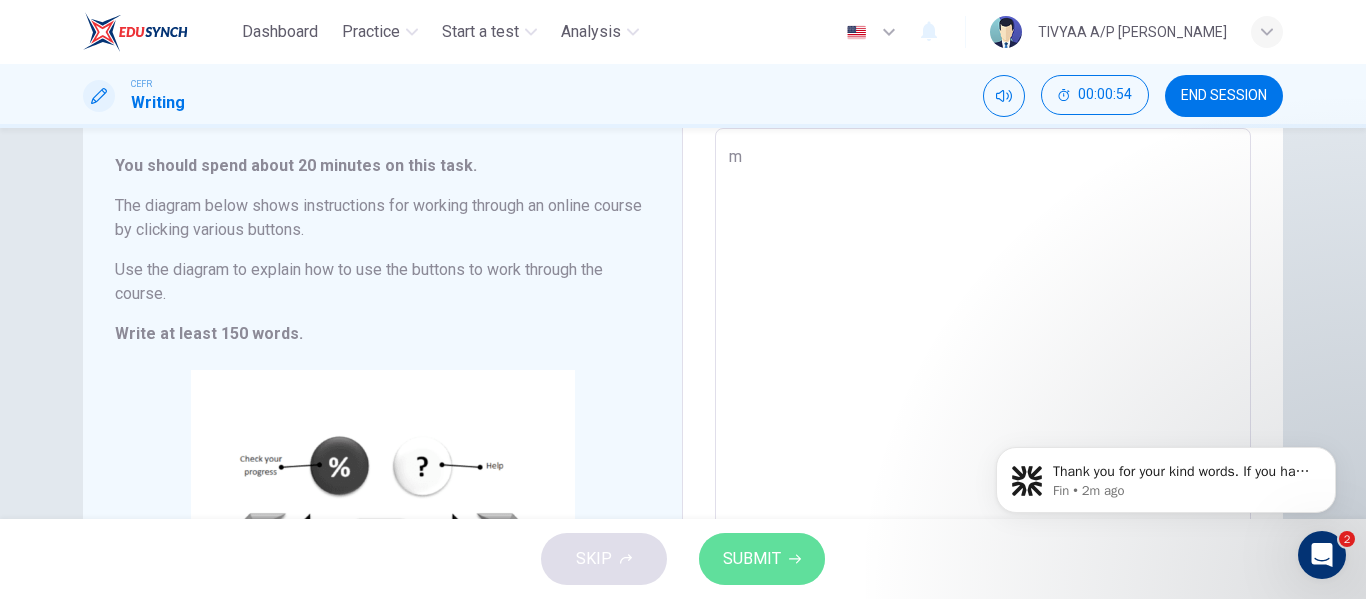 click on "SUBMIT" at bounding box center (752, 559) 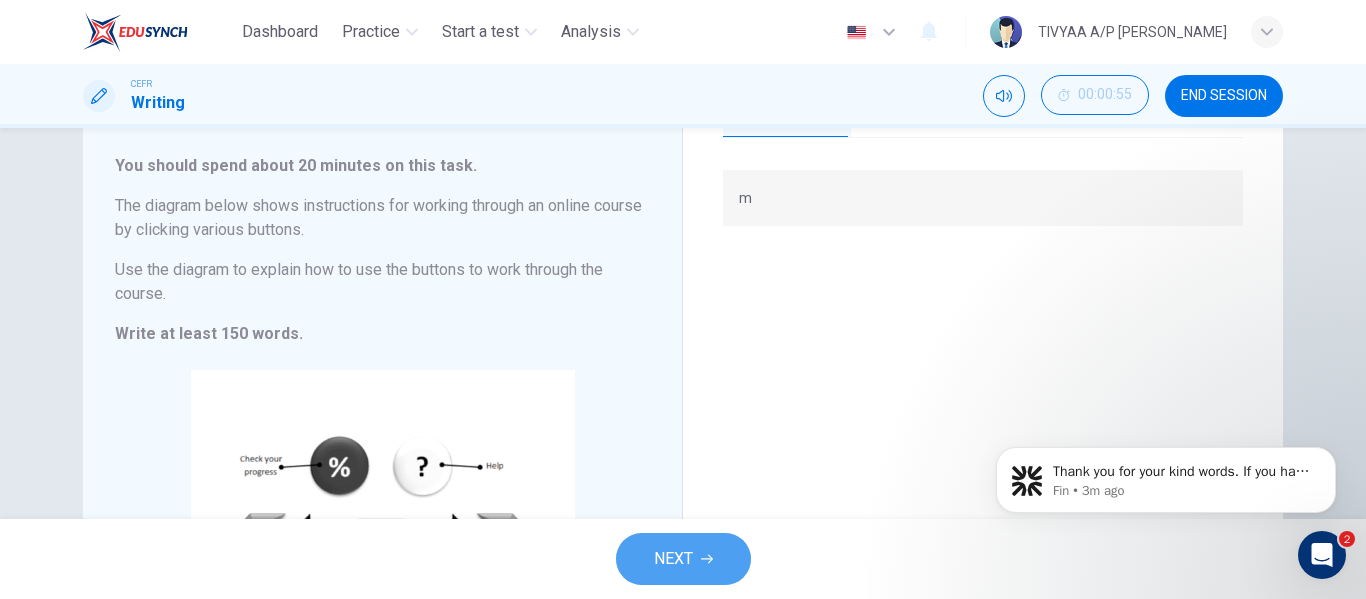 click 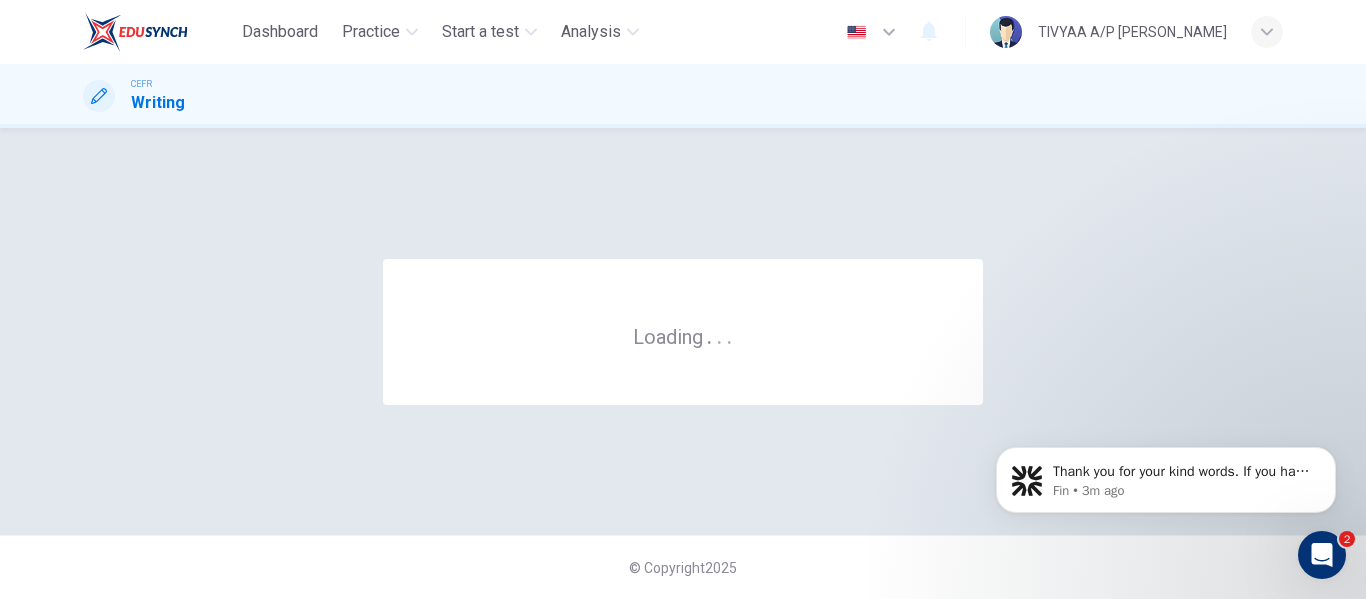 scroll, scrollTop: 0, scrollLeft: 0, axis: both 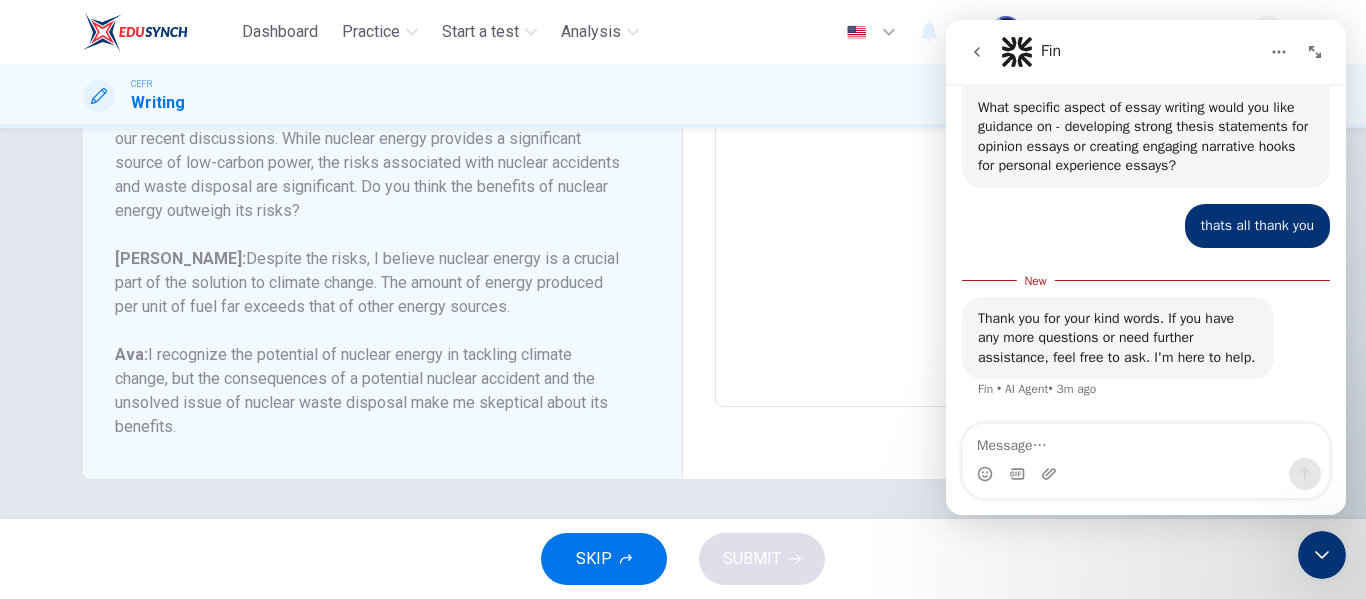 click at bounding box center [1146, 441] 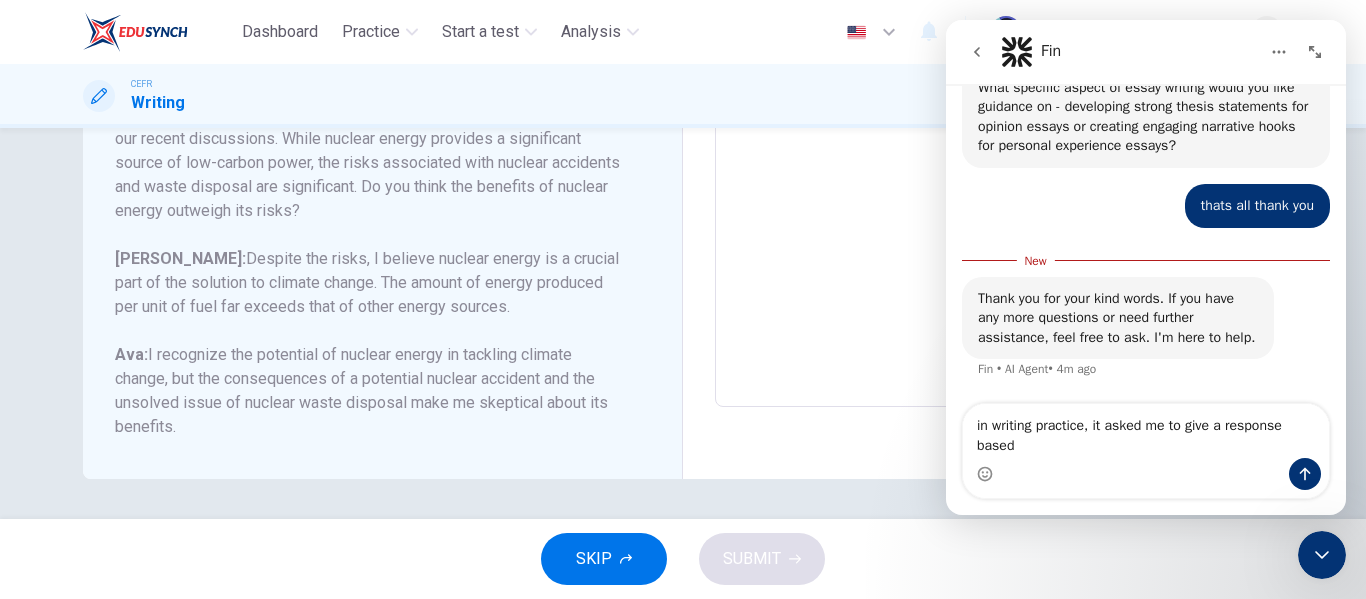 scroll, scrollTop: 10808, scrollLeft: 0, axis: vertical 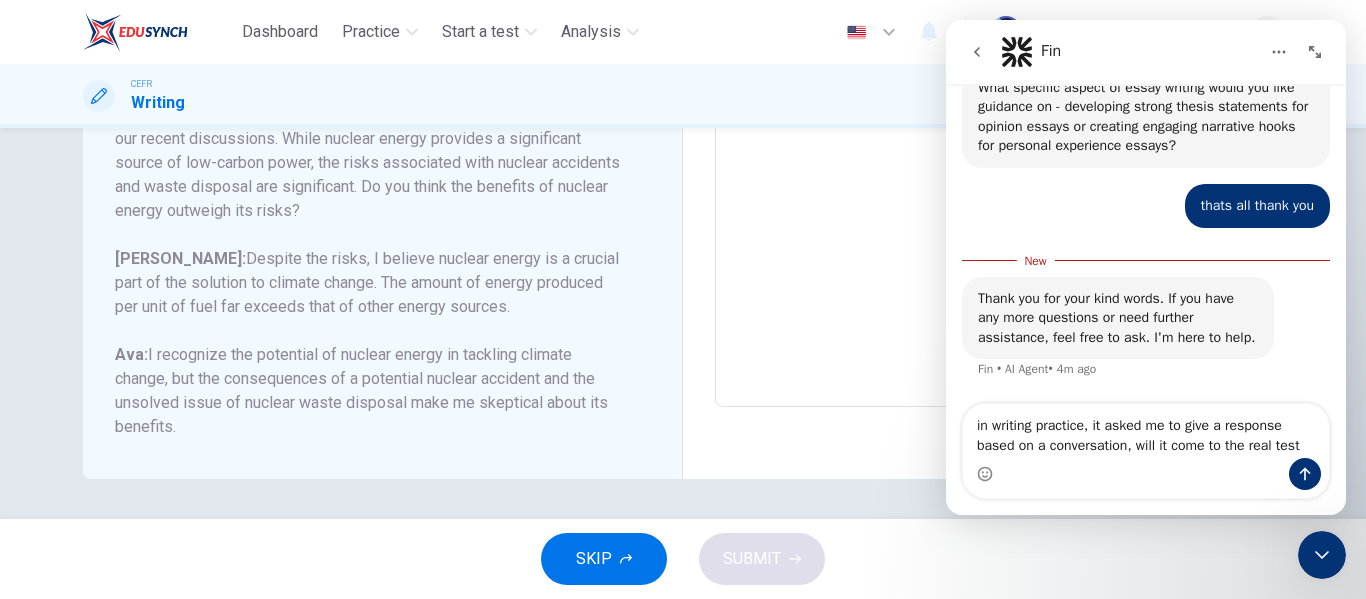 type on "in writing practice, it asked me to give a response based on a conversation, will it come to the real test?" 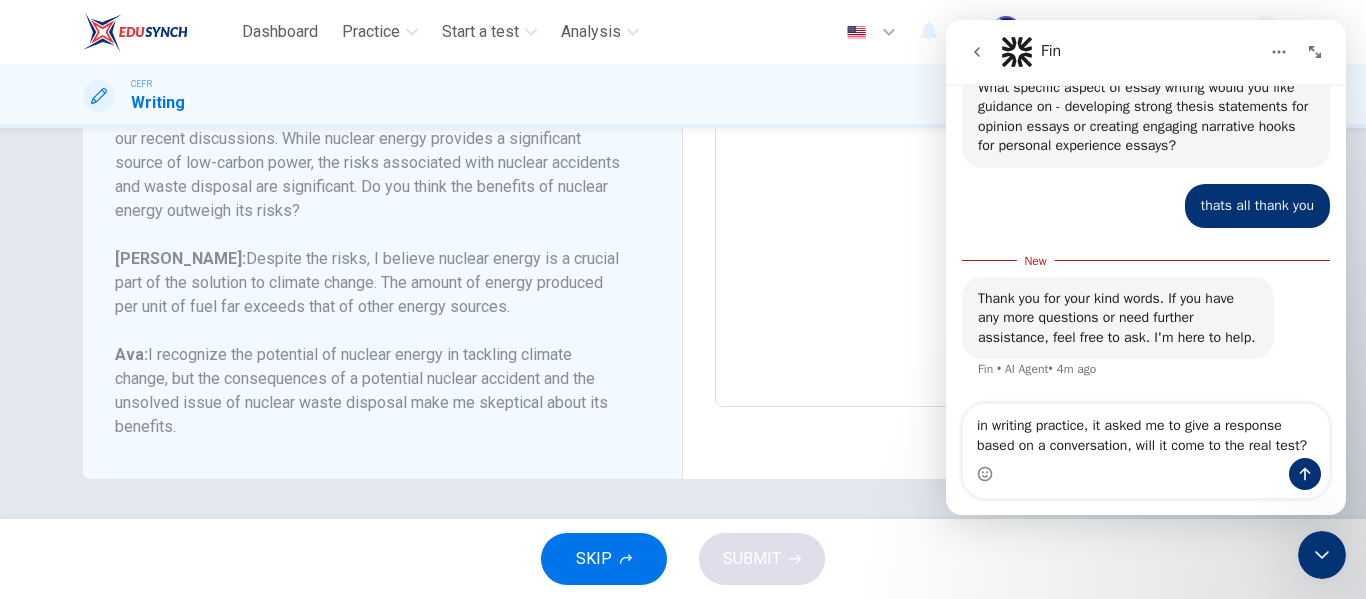 type 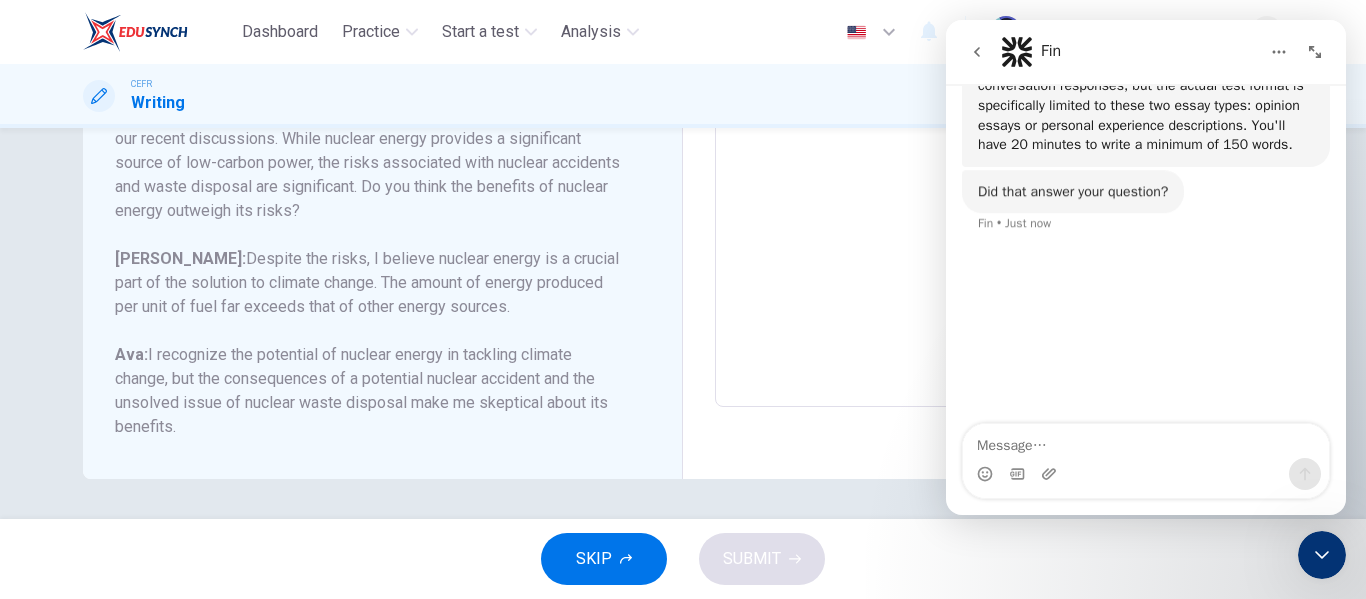 scroll, scrollTop: 11153, scrollLeft: 0, axis: vertical 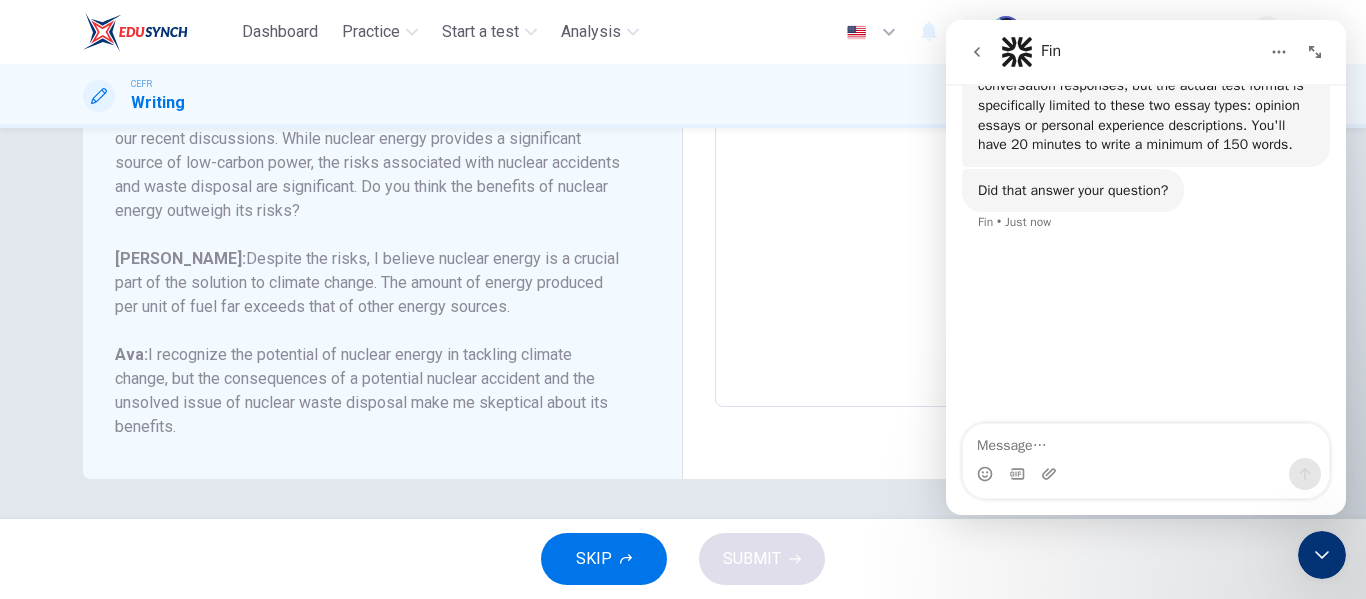 click on "No, the real writing test will not ask you to give a response based on a conversation. The actual writing section has one question that asks you to write an essay based on a prompt asking for either your opinion on a topic or a description of a personal experience." at bounding box center (1146, -12) 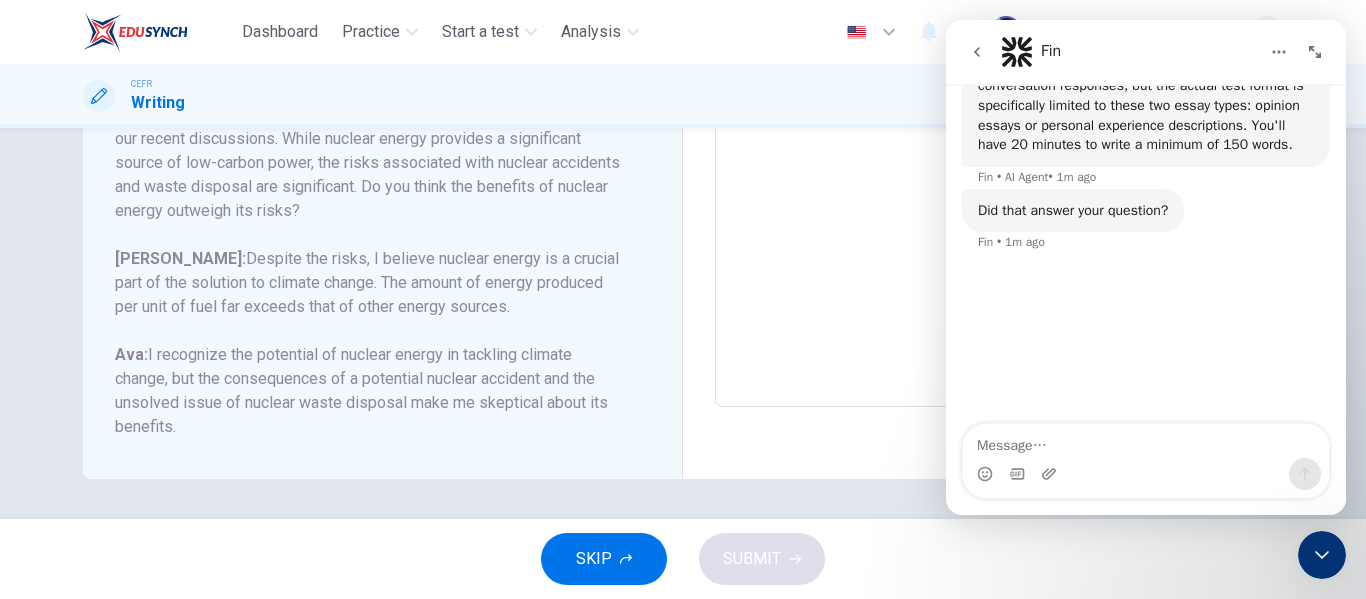 click on "No, the real writing test will not ask you to give a response based on a conversation. The actual writing section has one question that asks you to write an essay based on a prompt asking for either your opinion on a topic or a description of a personal experience." at bounding box center (1146, -12) 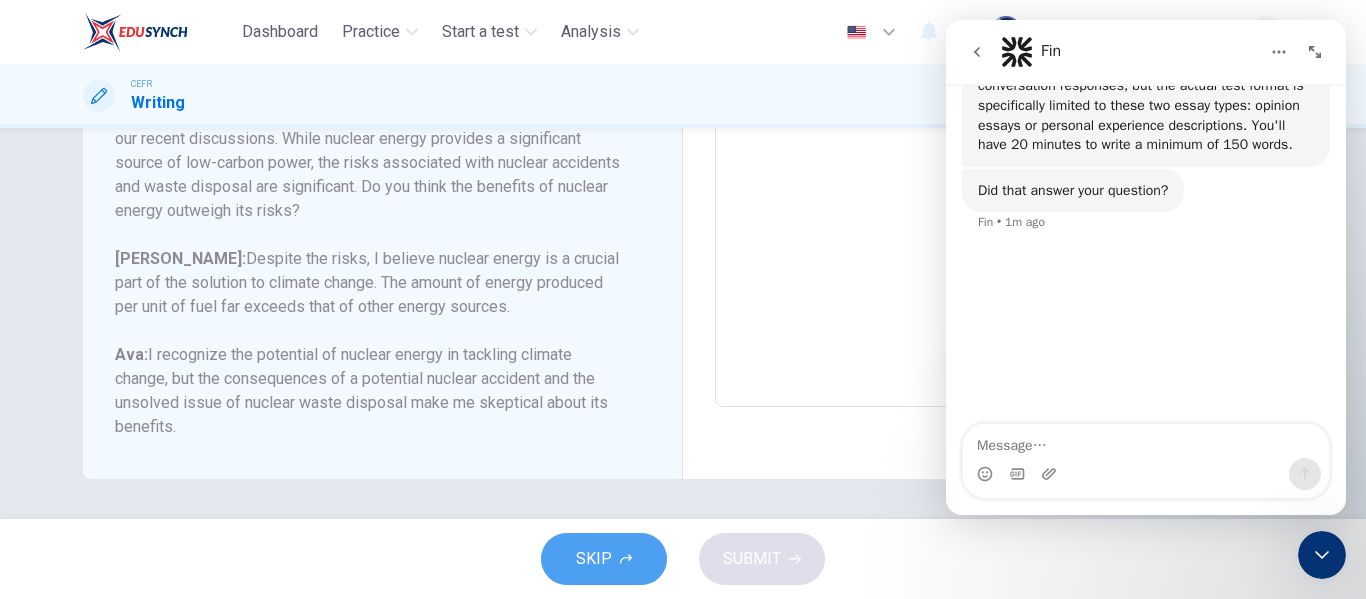 click on "SKIP" at bounding box center (604, 559) 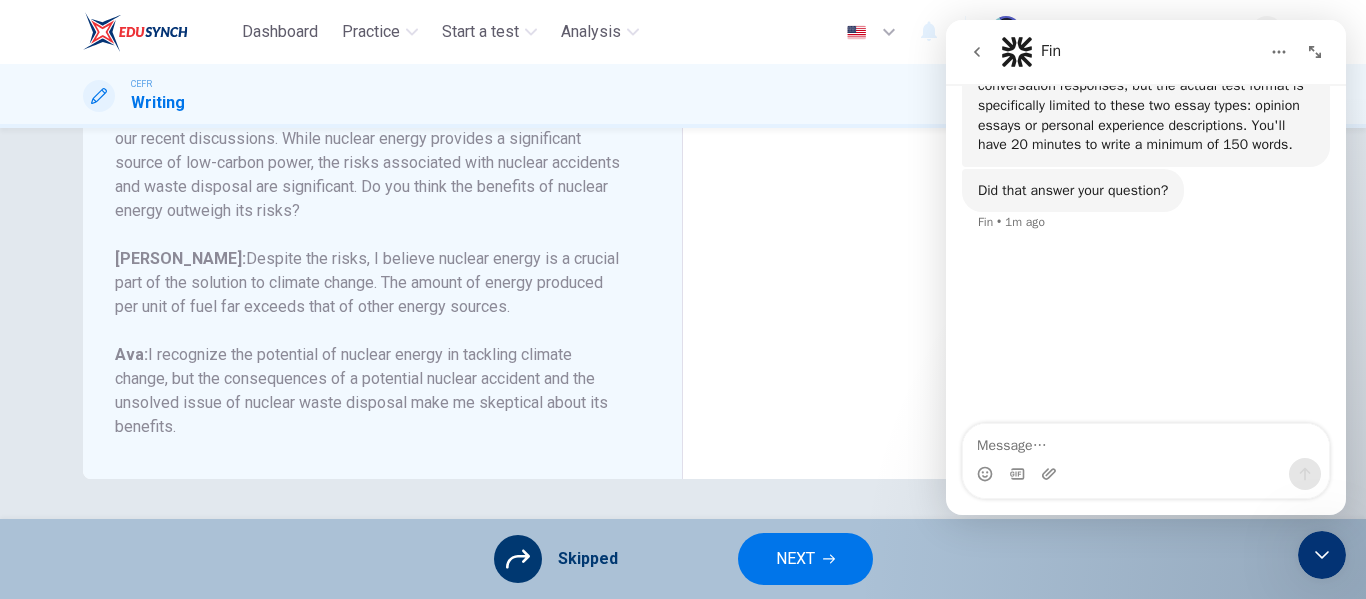 click 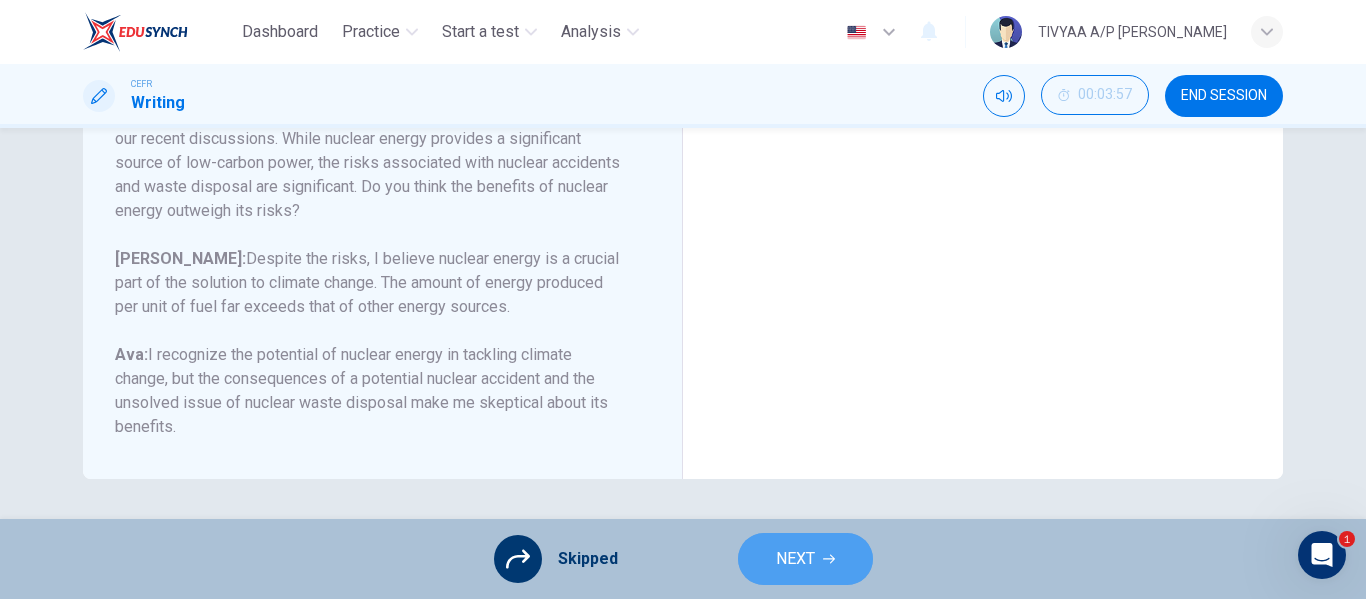 click on "NEXT" at bounding box center (795, 559) 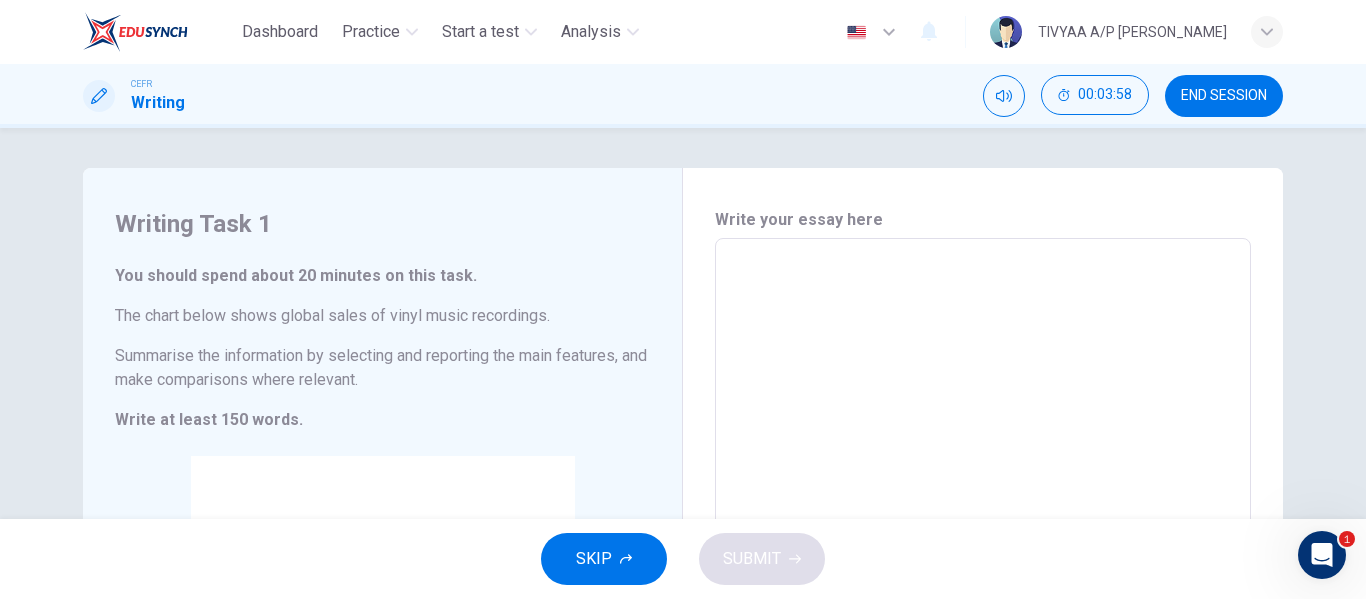scroll, scrollTop: 77, scrollLeft: 0, axis: vertical 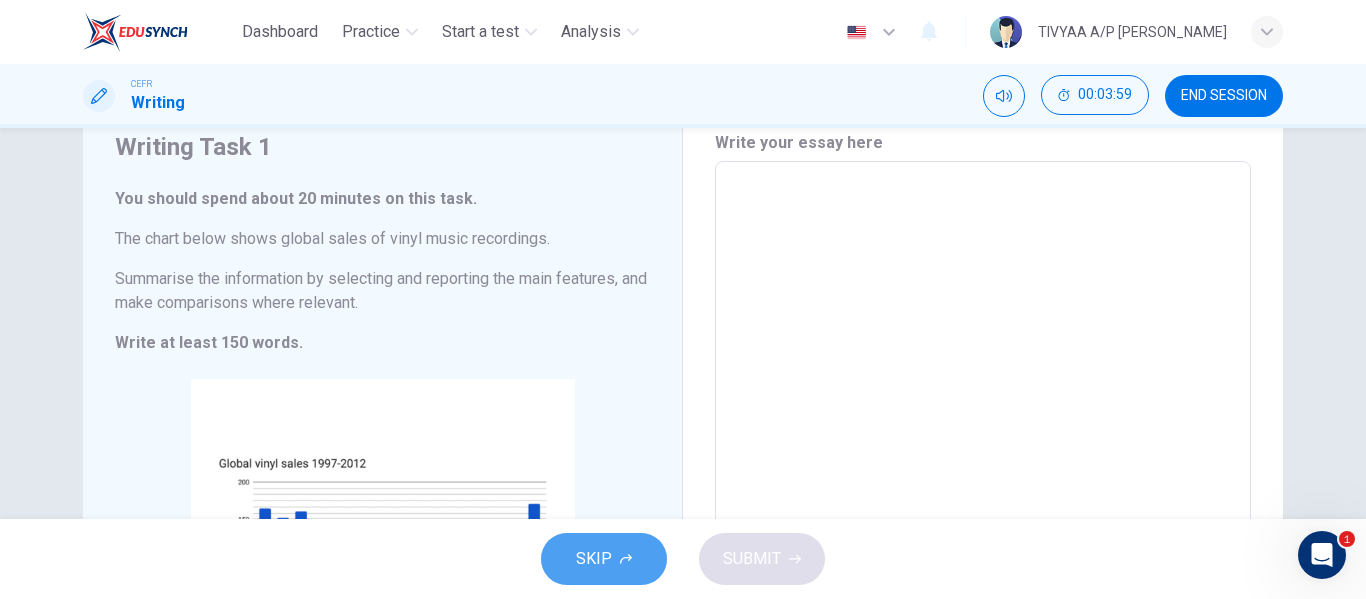 click on "SKIP" at bounding box center [604, 559] 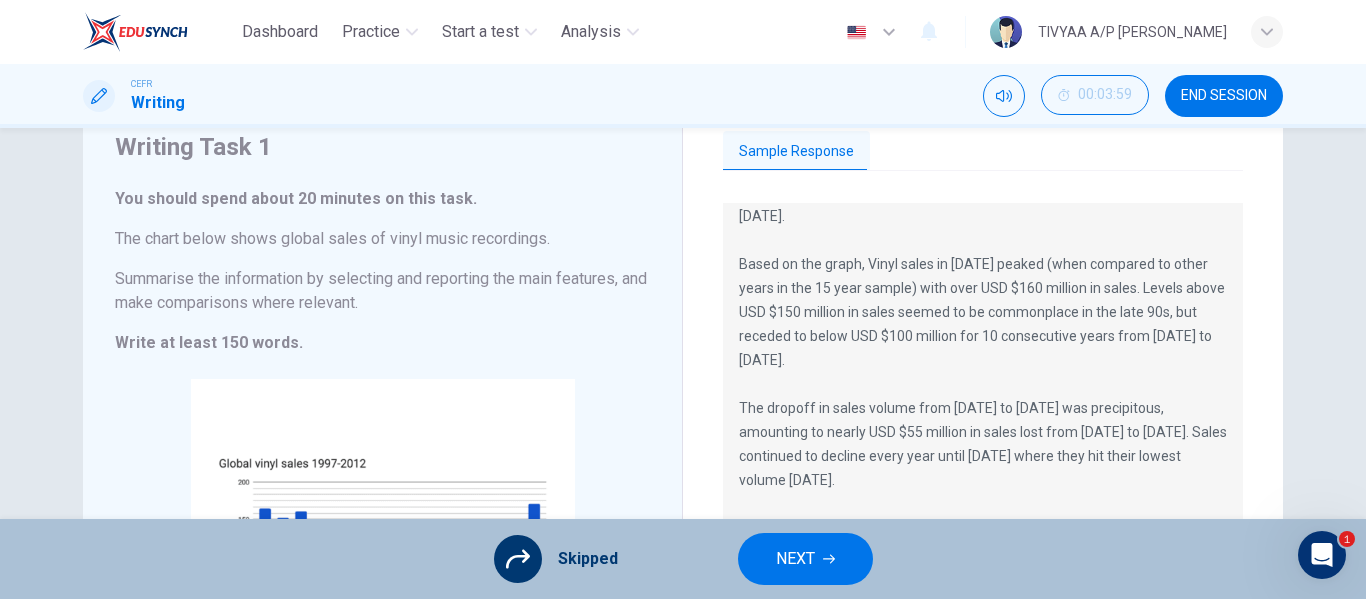 scroll, scrollTop: 72, scrollLeft: 0, axis: vertical 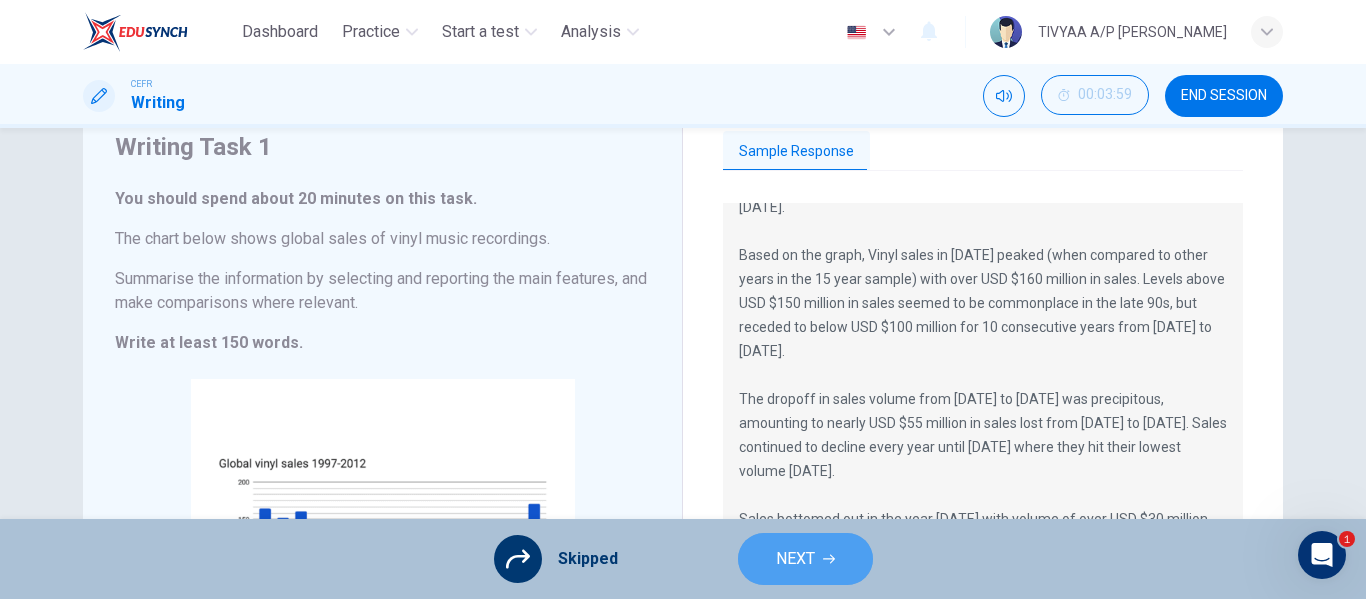 click on "NEXT" at bounding box center (795, 559) 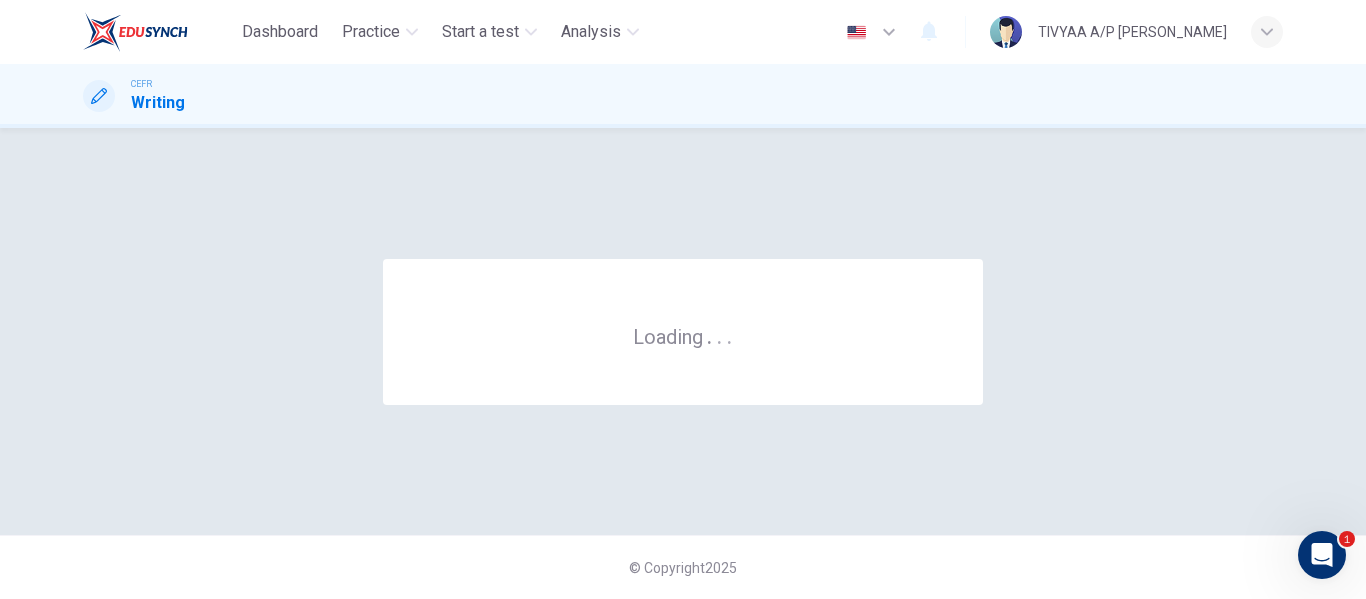 scroll, scrollTop: 0, scrollLeft: 0, axis: both 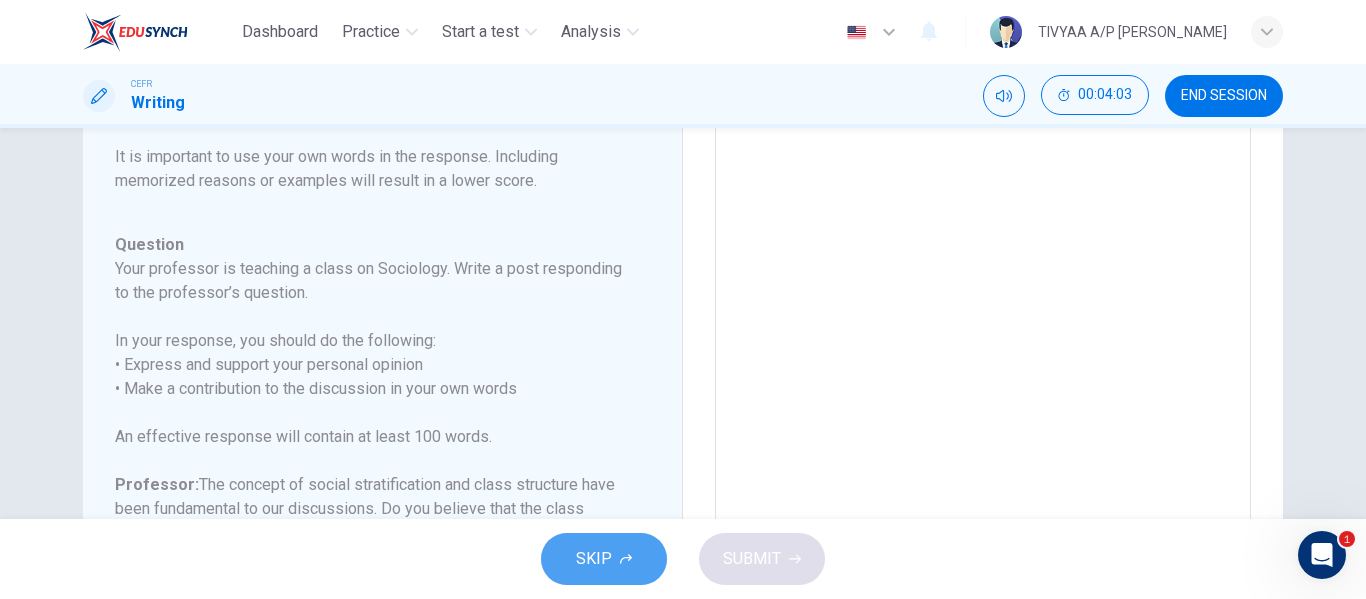 click 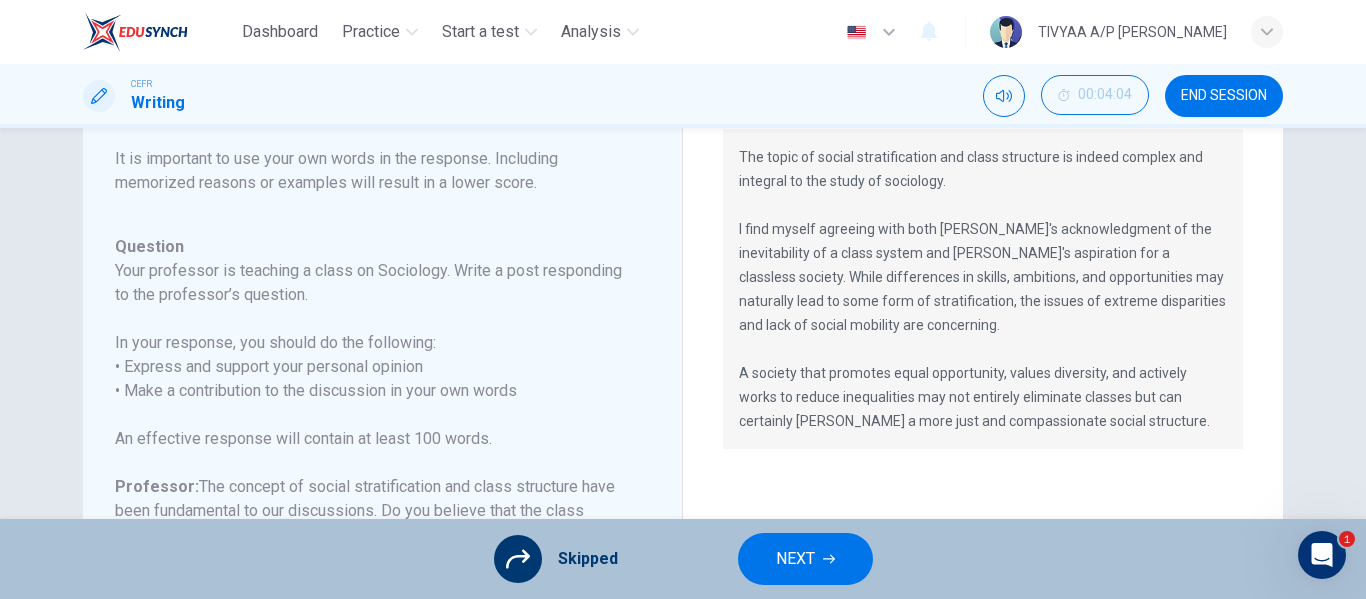 scroll, scrollTop: 152, scrollLeft: 0, axis: vertical 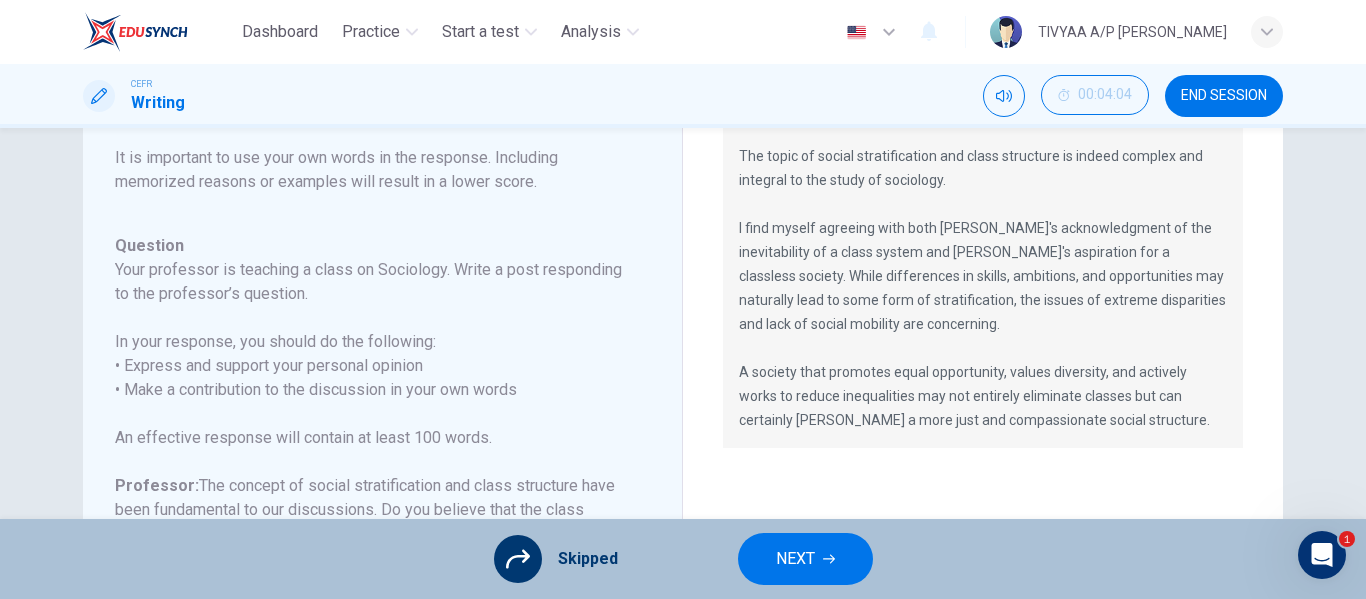 click on "The topic of social stratification and class structure is indeed complex and integral to the study of sociology. I find myself agreeing with both Benjamin's acknowledgment of the inevitability of a class system and Amelia's aspiration for a classless society. While differences in skills, ambitions, and opportunities may naturally lead to some form of stratification, the issues of extreme disparities and lack of social mobility are concerning.  A society that promotes equal opportunity, values diversity, and actively works to reduce inequalities may not entirely eliminate classes but can certainly foster a more just and compassionate social structure." at bounding box center (983, 445) 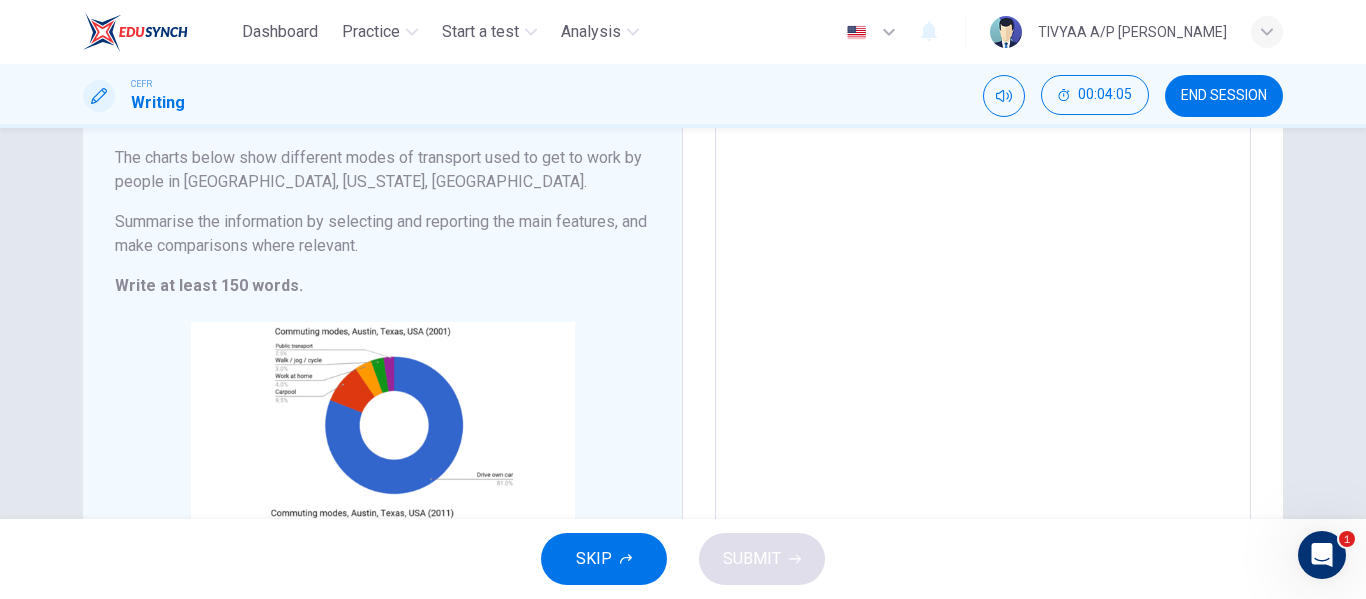 scroll, scrollTop: 166, scrollLeft: 0, axis: vertical 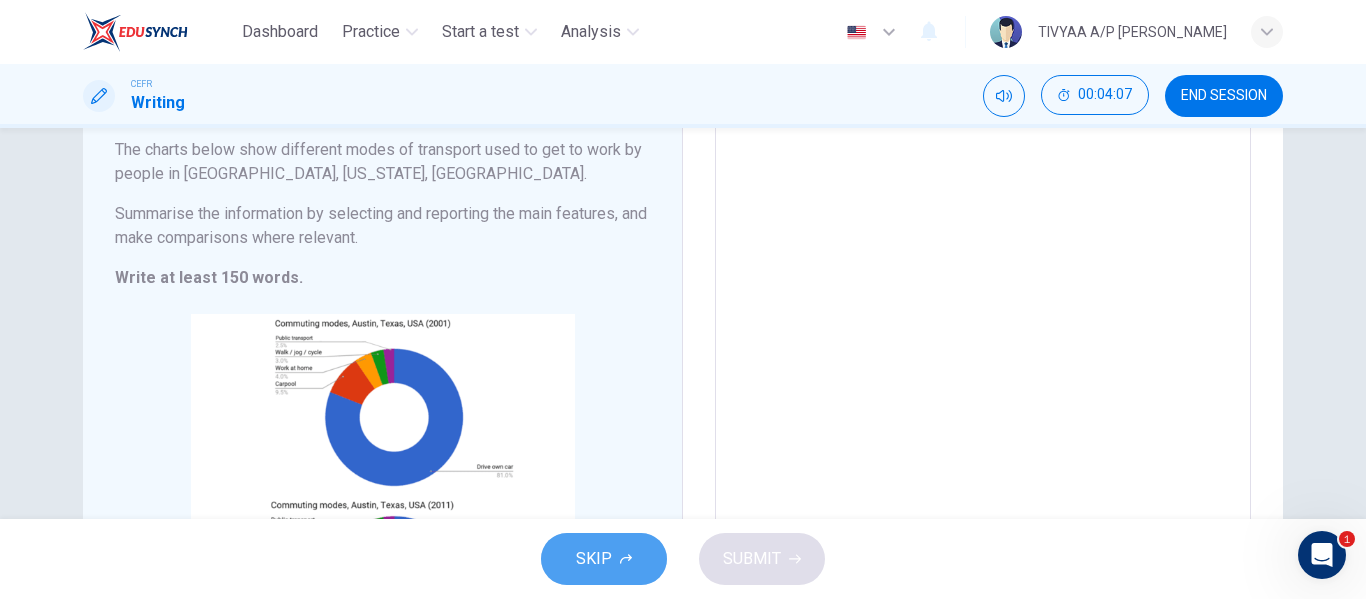click on "SKIP" at bounding box center (604, 559) 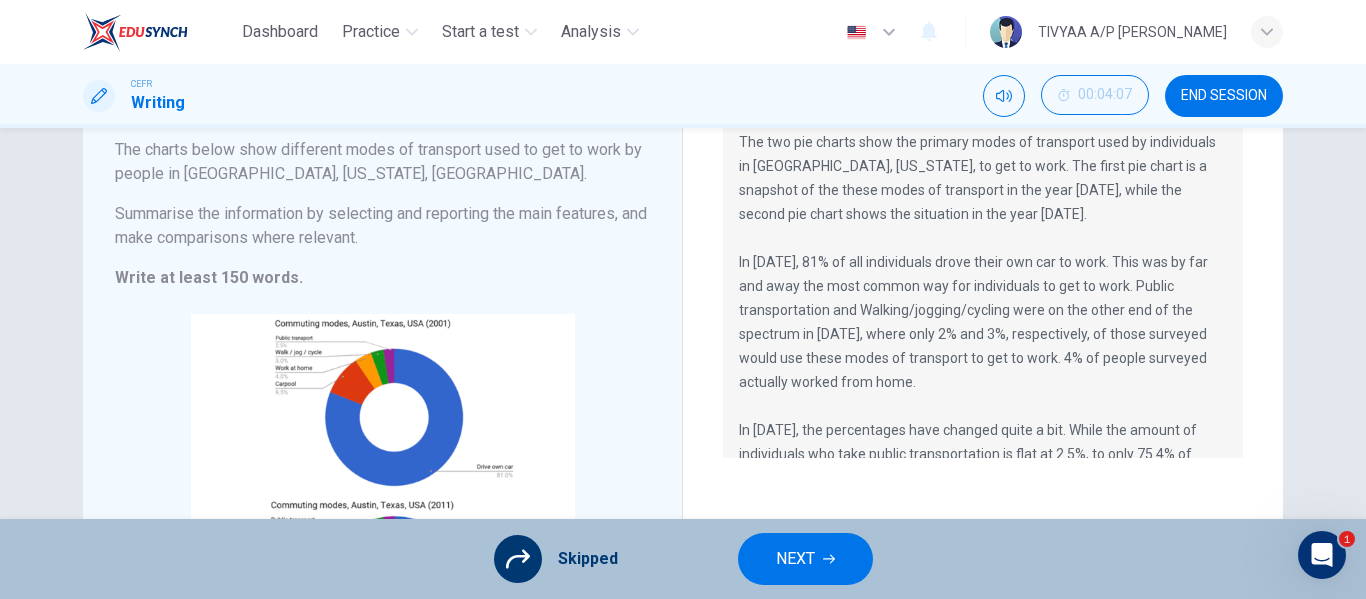 click on "NEXT" at bounding box center (795, 559) 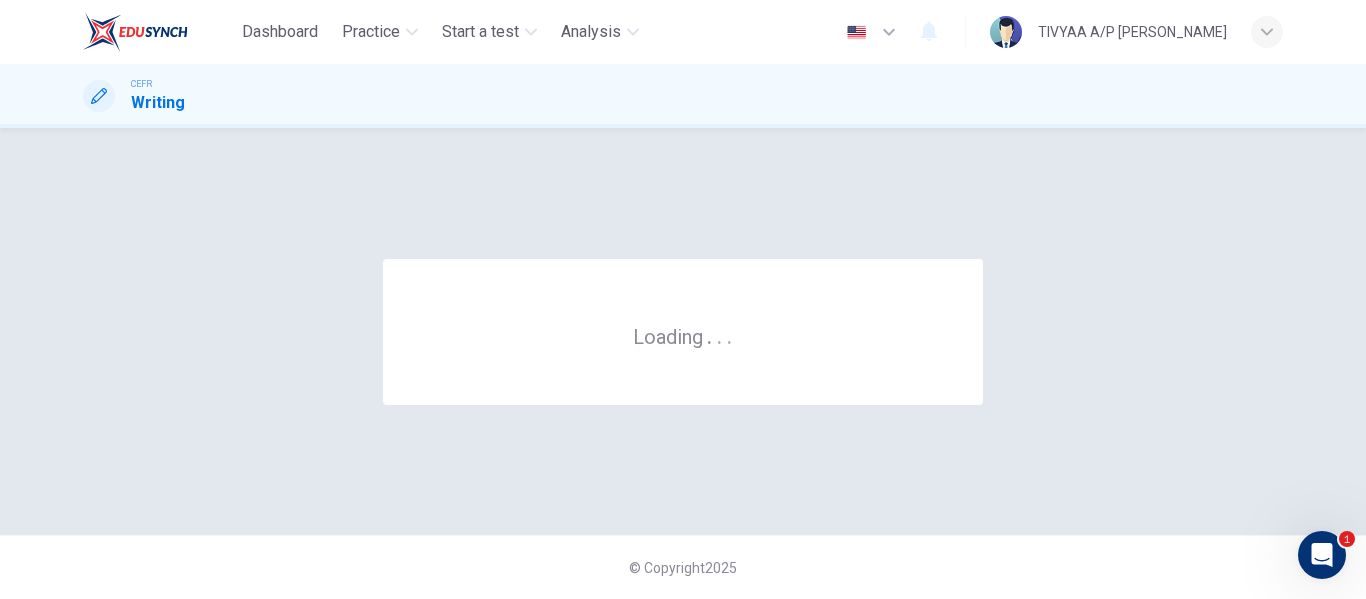 scroll, scrollTop: 0, scrollLeft: 0, axis: both 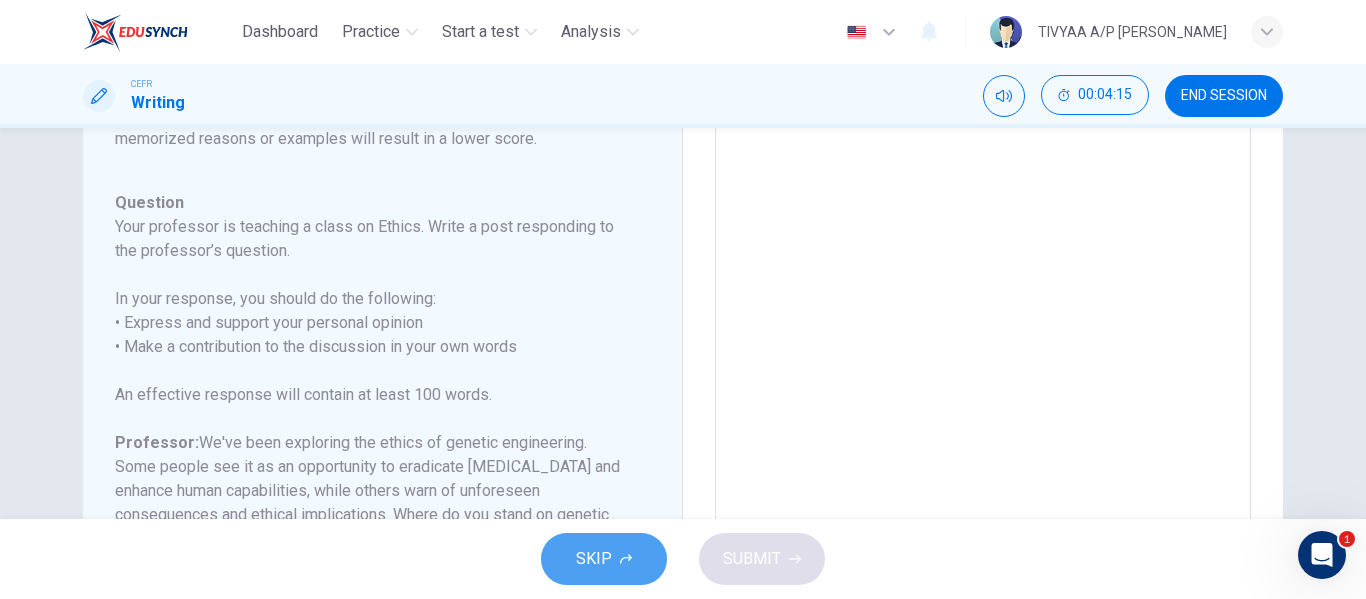 click on "SKIP" at bounding box center [604, 559] 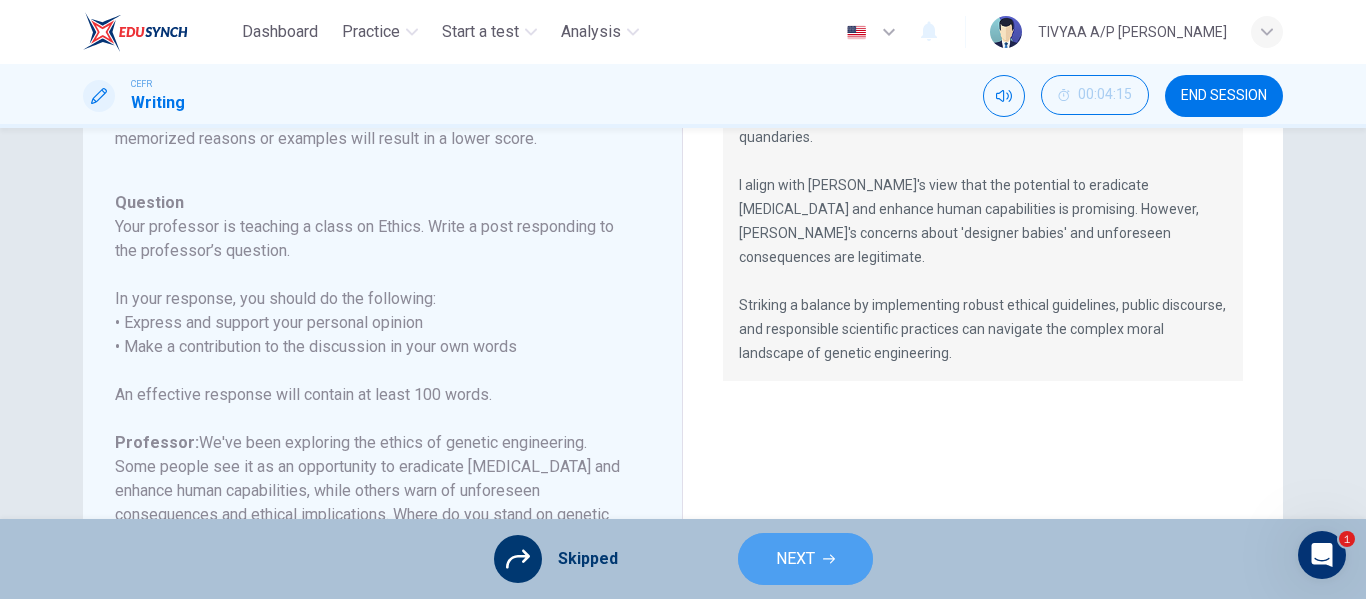 click on "NEXT" at bounding box center [795, 559] 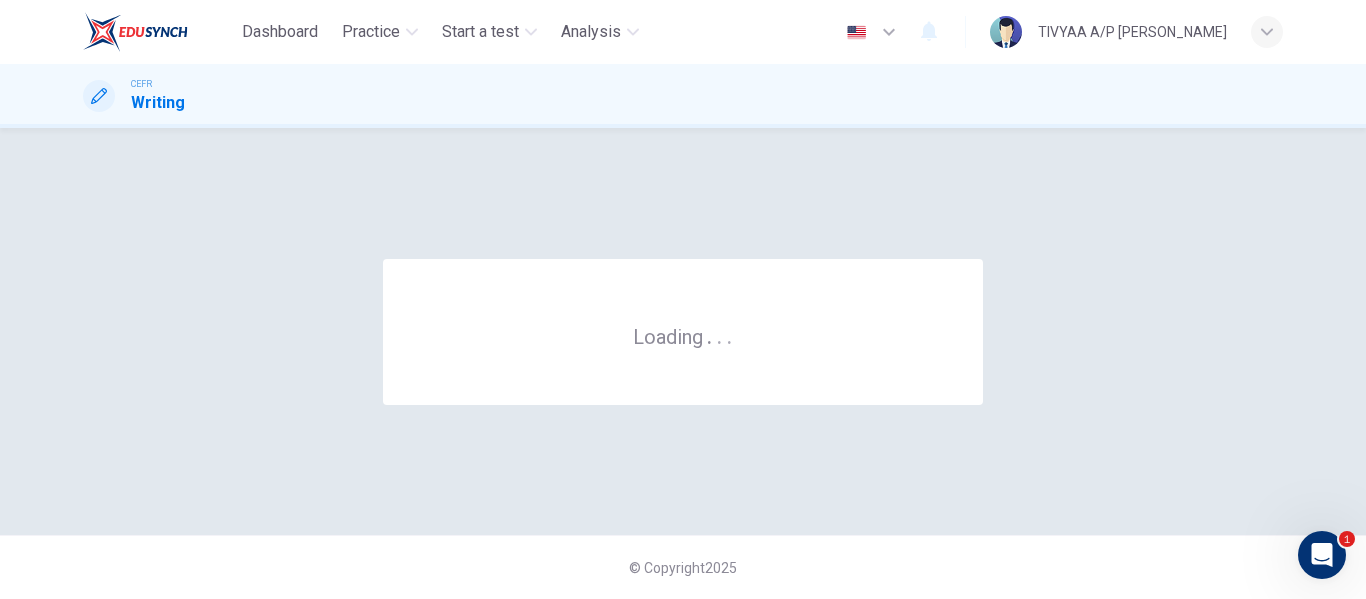 scroll, scrollTop: 0, scrollLeft: 0, axis: both 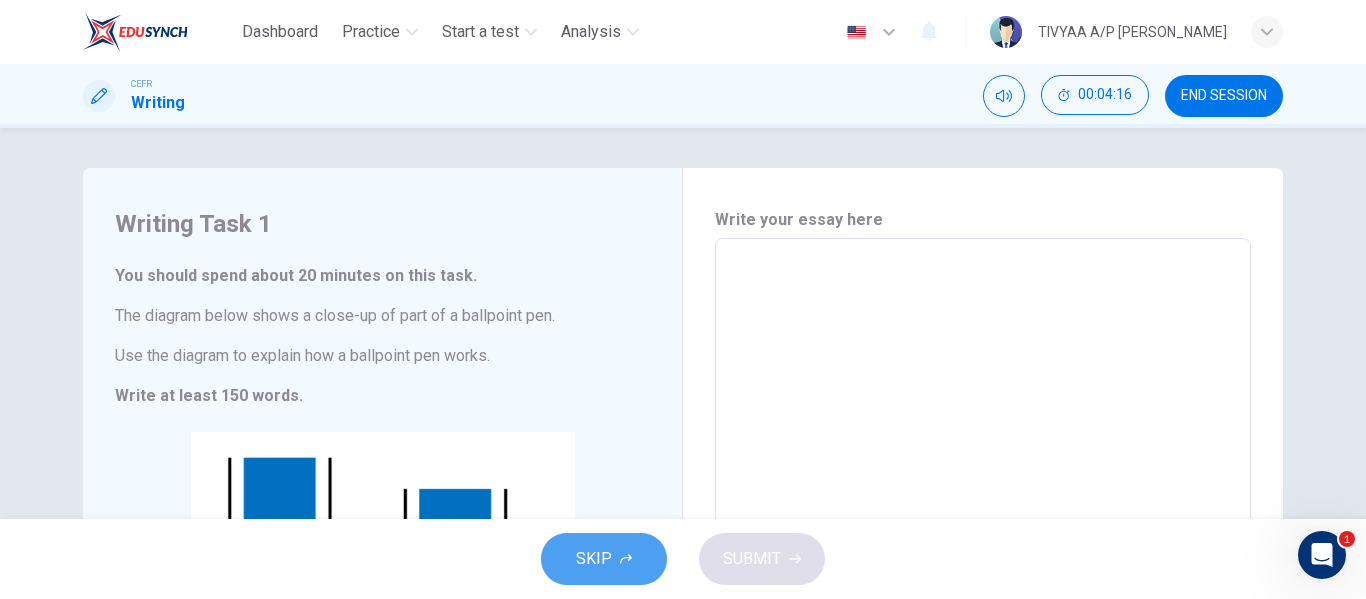 click on "SKIP" at bounding box center [594, 559] 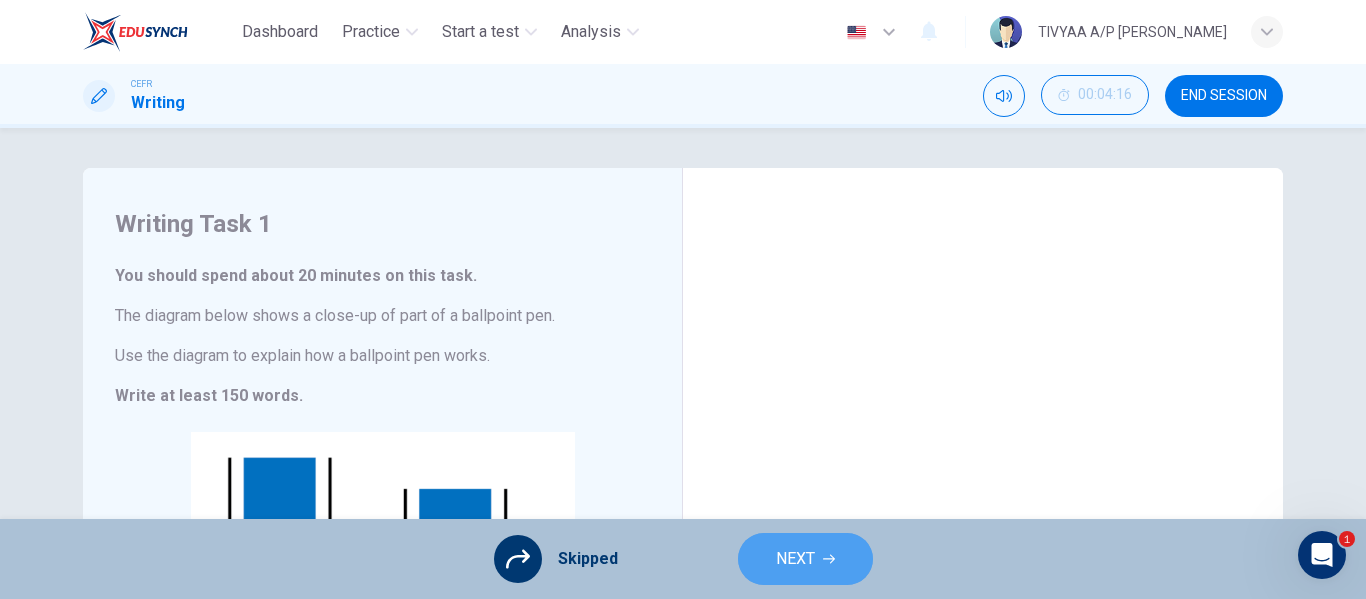 click 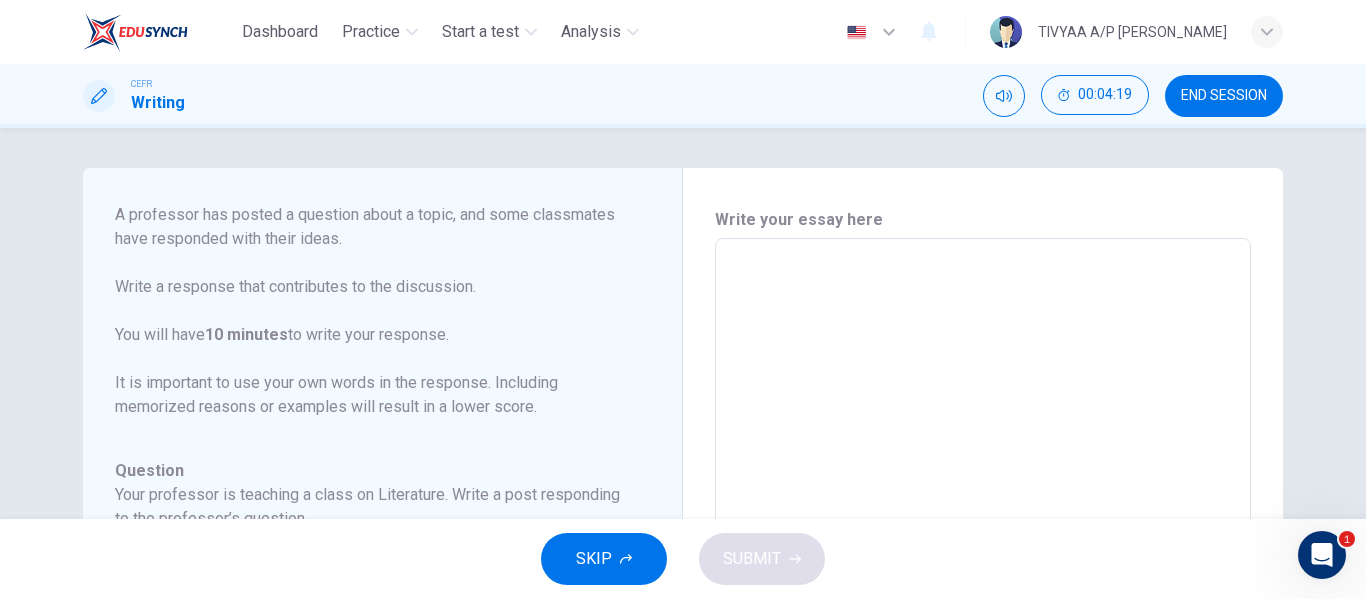 scroll, scrollTop: 174, scrollLeft: 0, axis: vertical 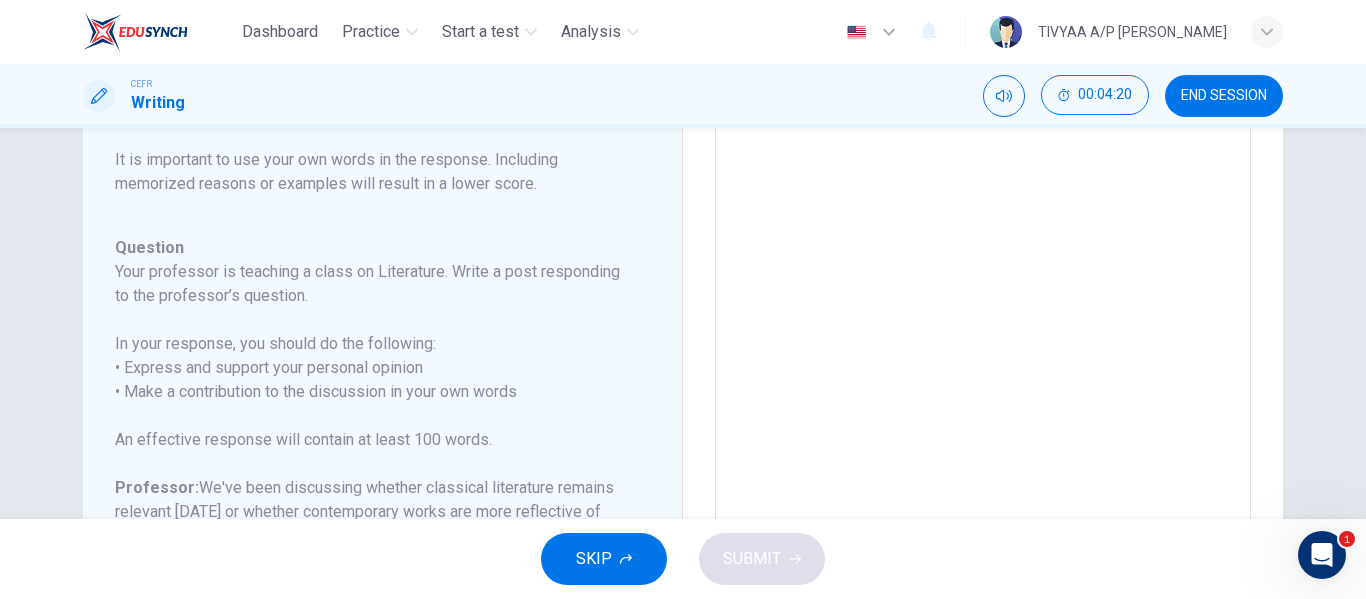 click on "SKIP" at bounding box center (604, 559) 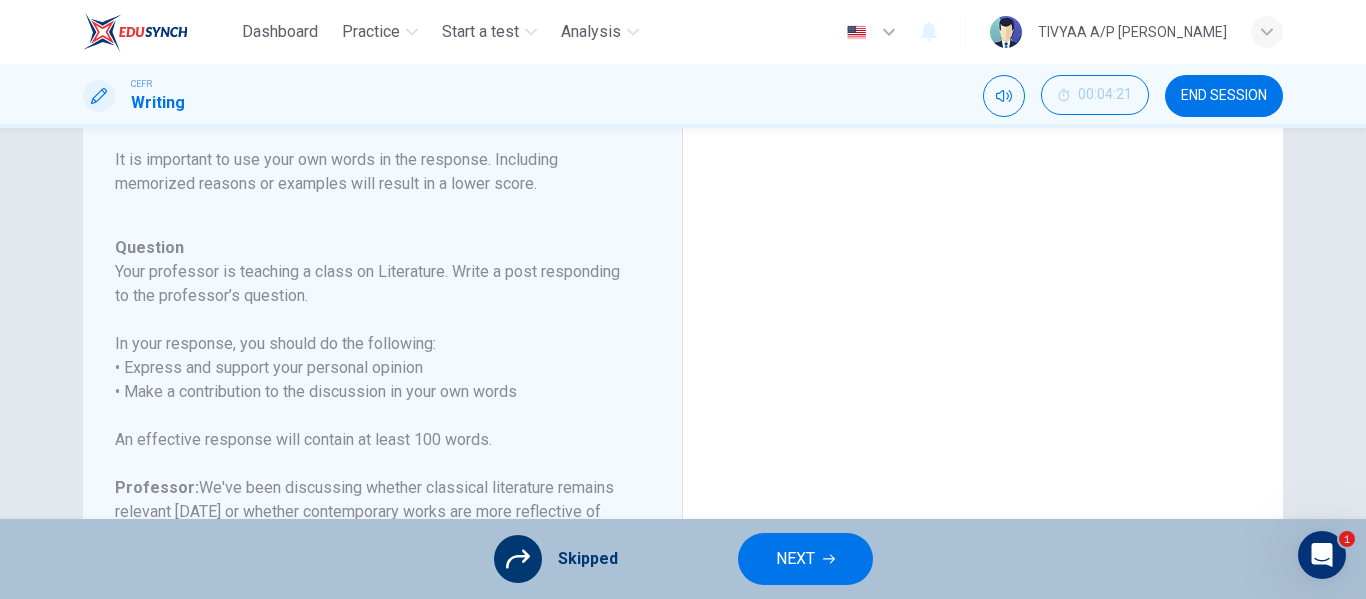 click on "NEXT" at bounding box center (795, 559) 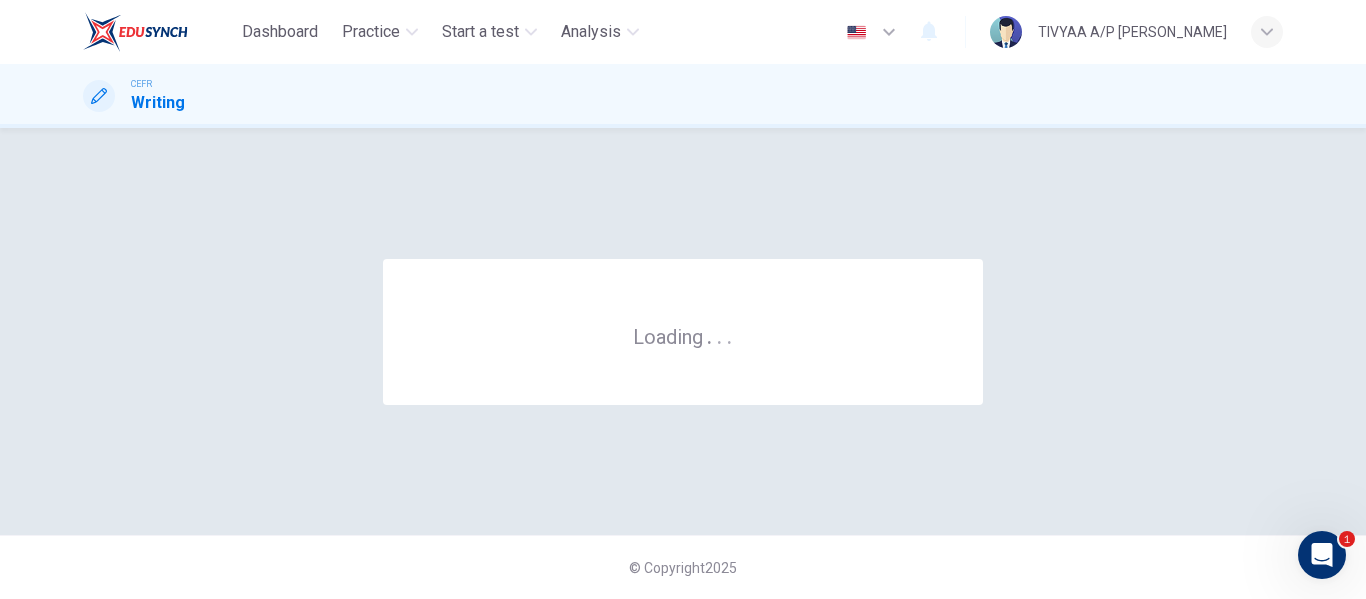 scroll, scrollTop: 0, scrollLeft: 0, axis: both 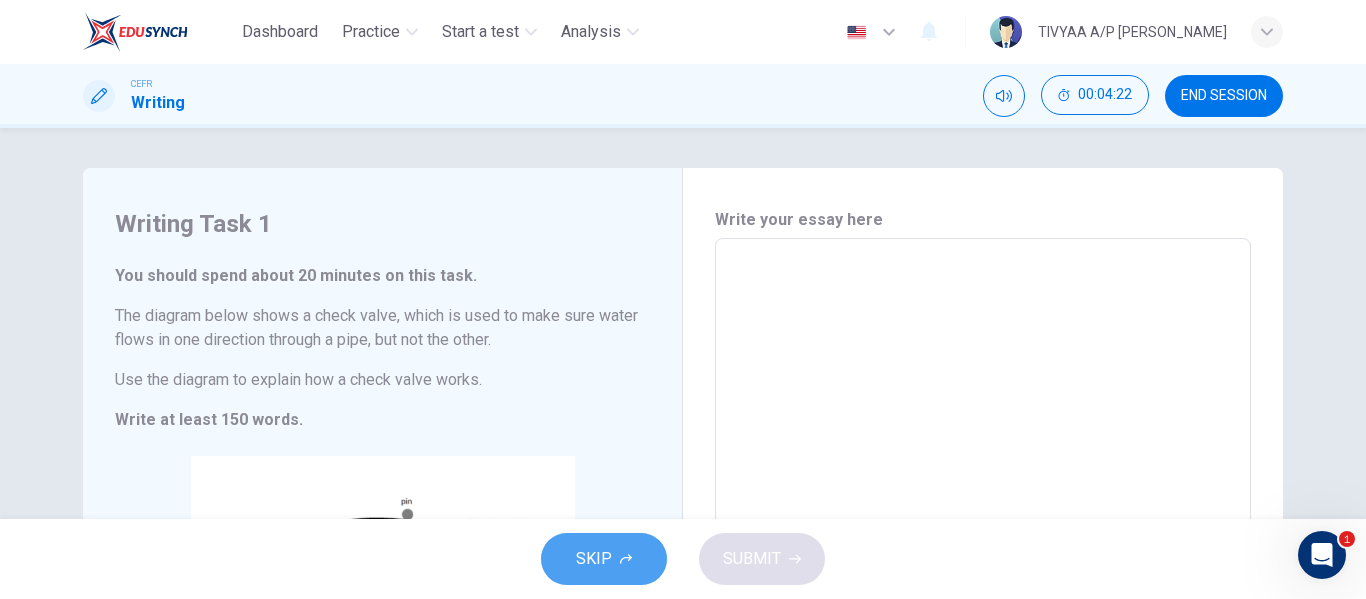 click on "SKIP" at bounding box center (604, 559) 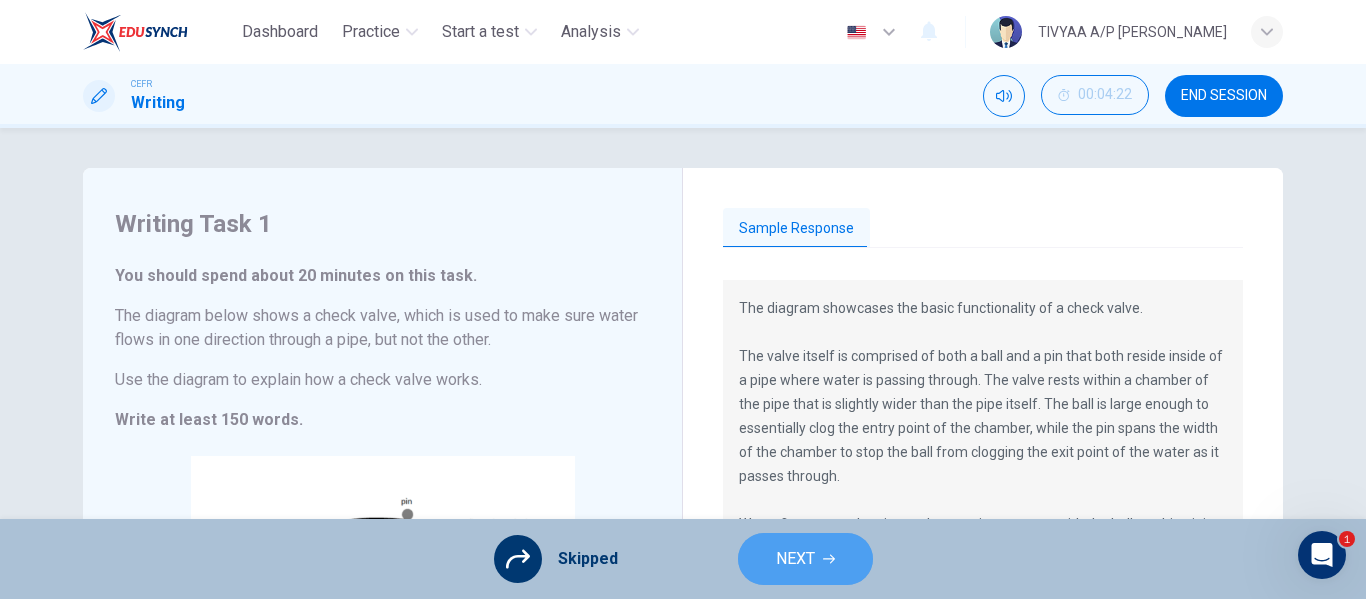 click on "NEXT" at bounding box center [795, 559] 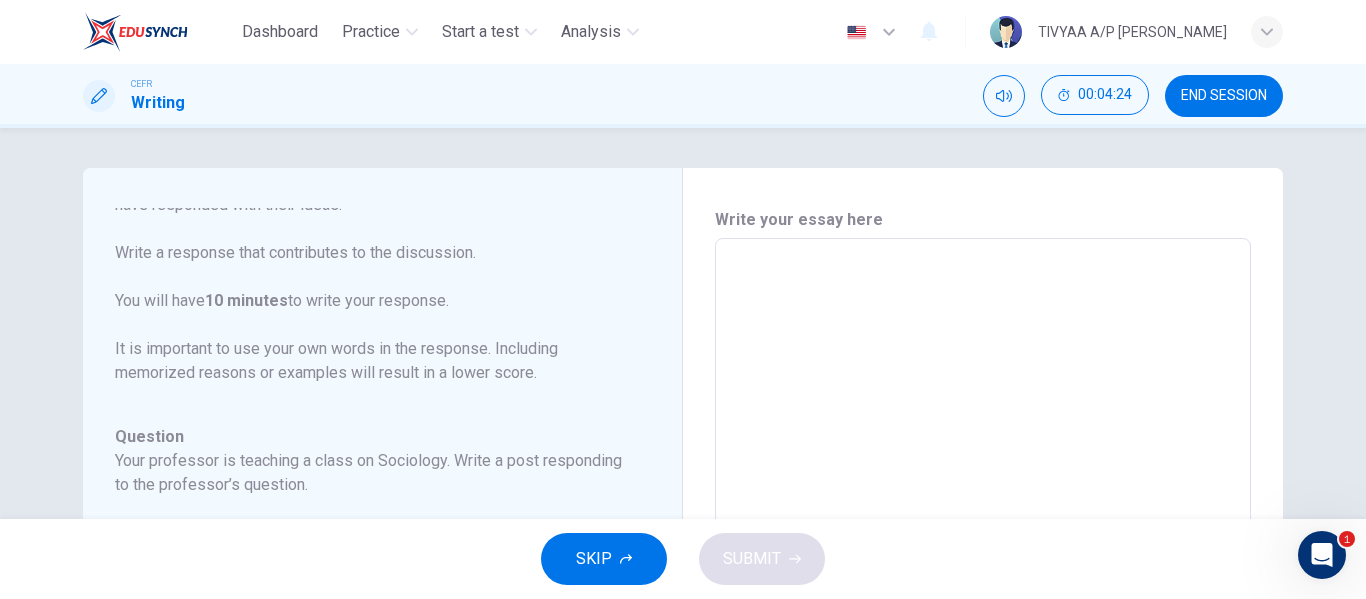 scroll, scrollTop: 222, scrollLeft: 0, axis: vertical 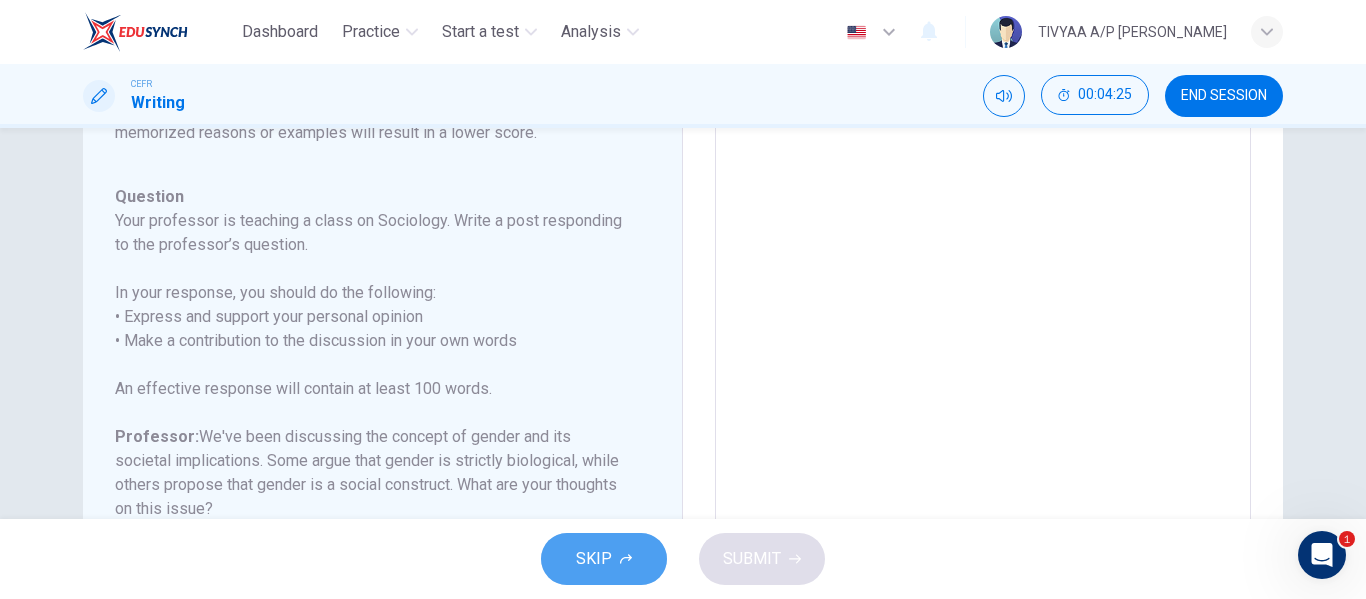 click on "SKIP" at bounding box center [604, 559] 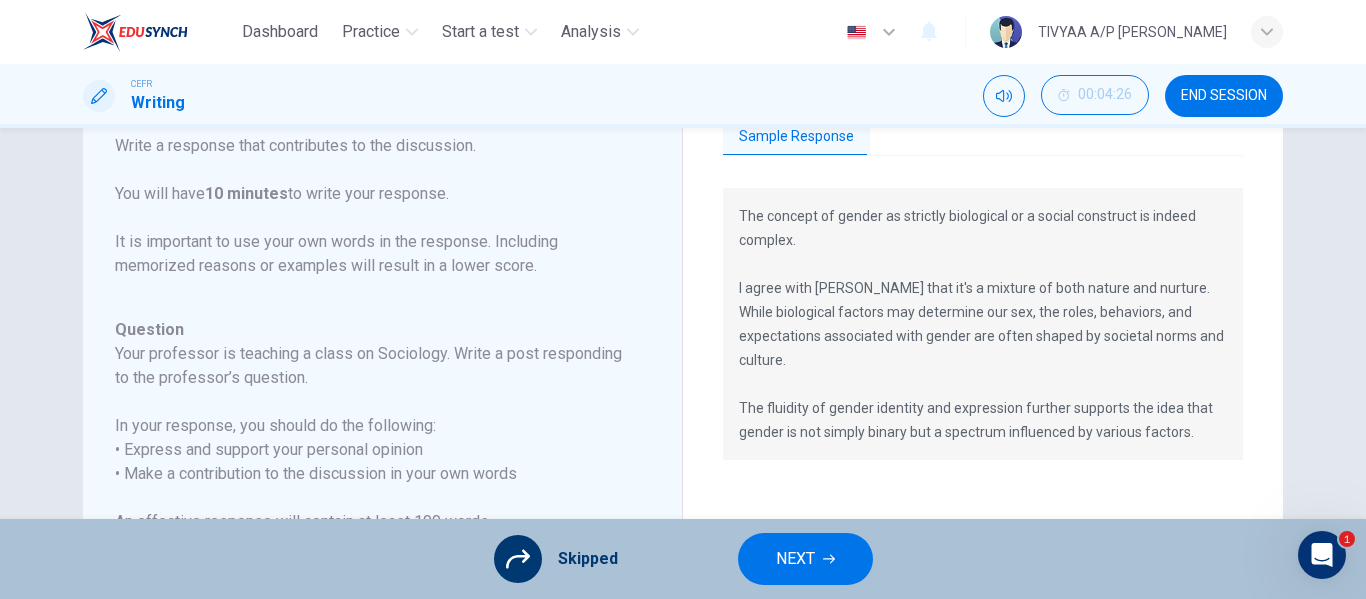 scroll, scrollTop: 94, scrollLeft: 0, axis: vertical 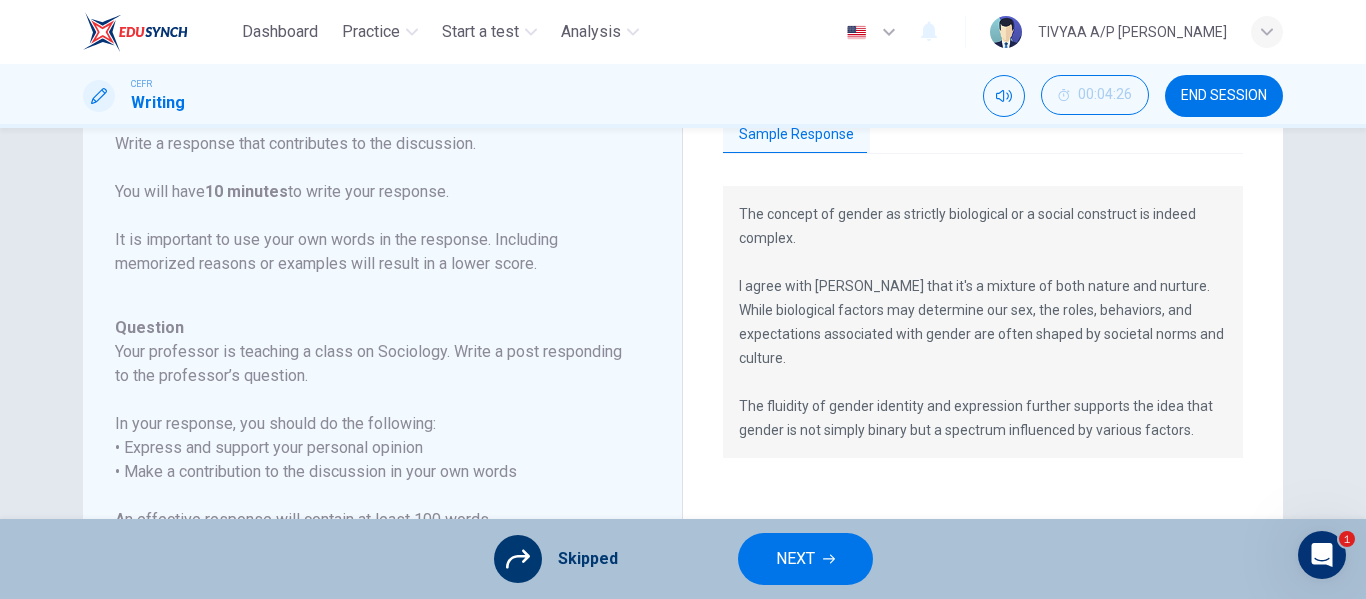 click 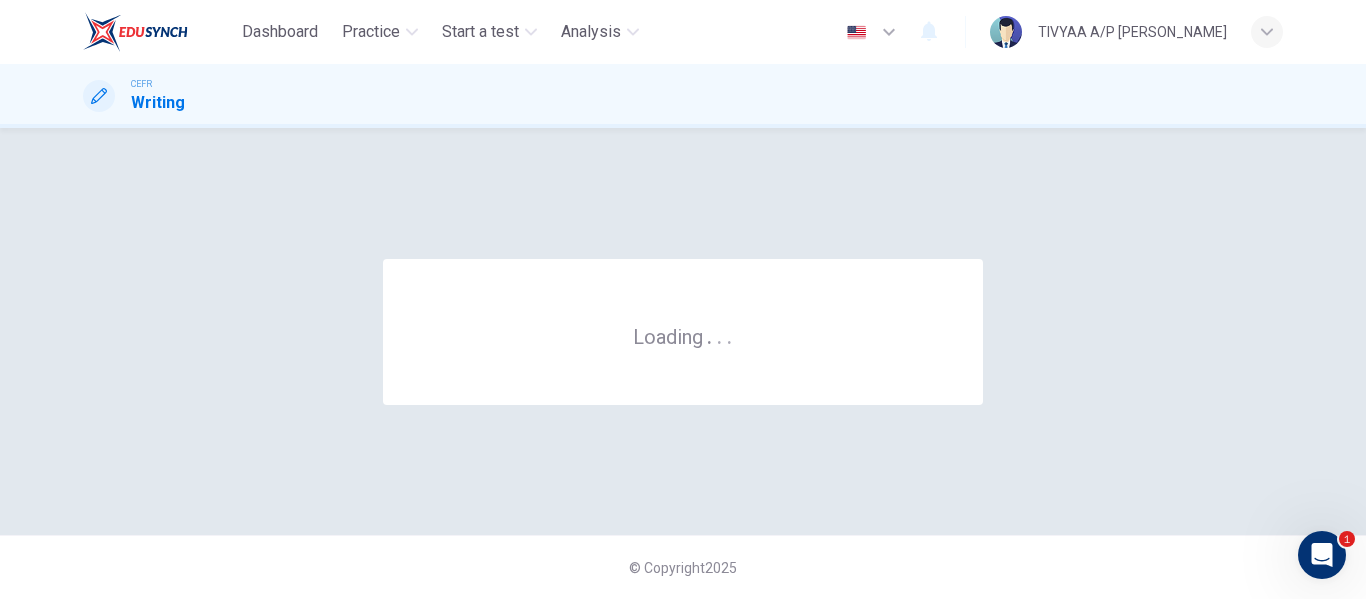 scroll, scrollTop: 0, scrollLeft: 0, axis: both 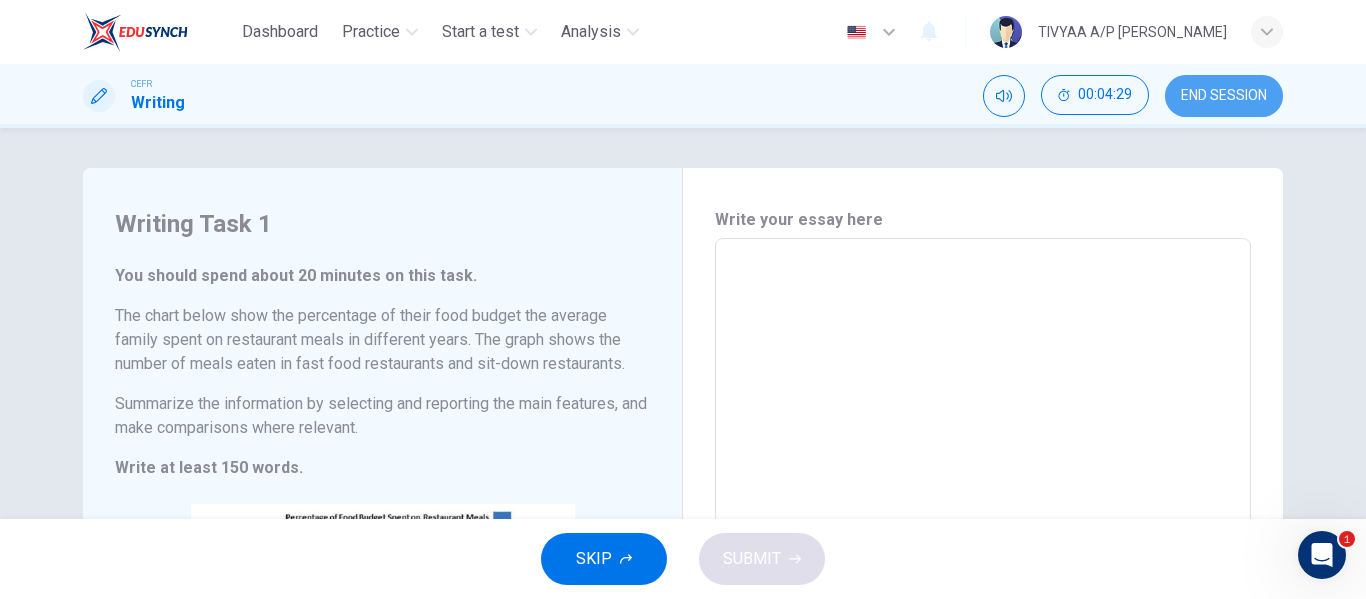 click on "END SESSION" at bounding box center [1224, 96] 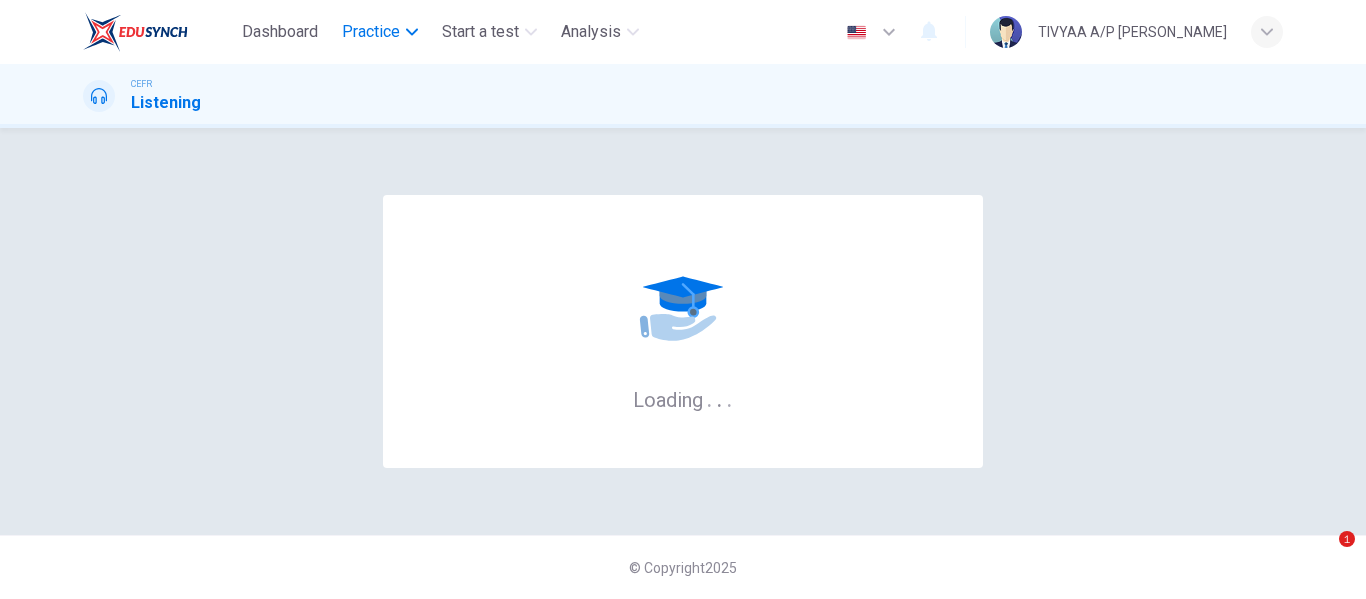 scroll, scrollTop: 0, scrollLeft: 0, axis: both 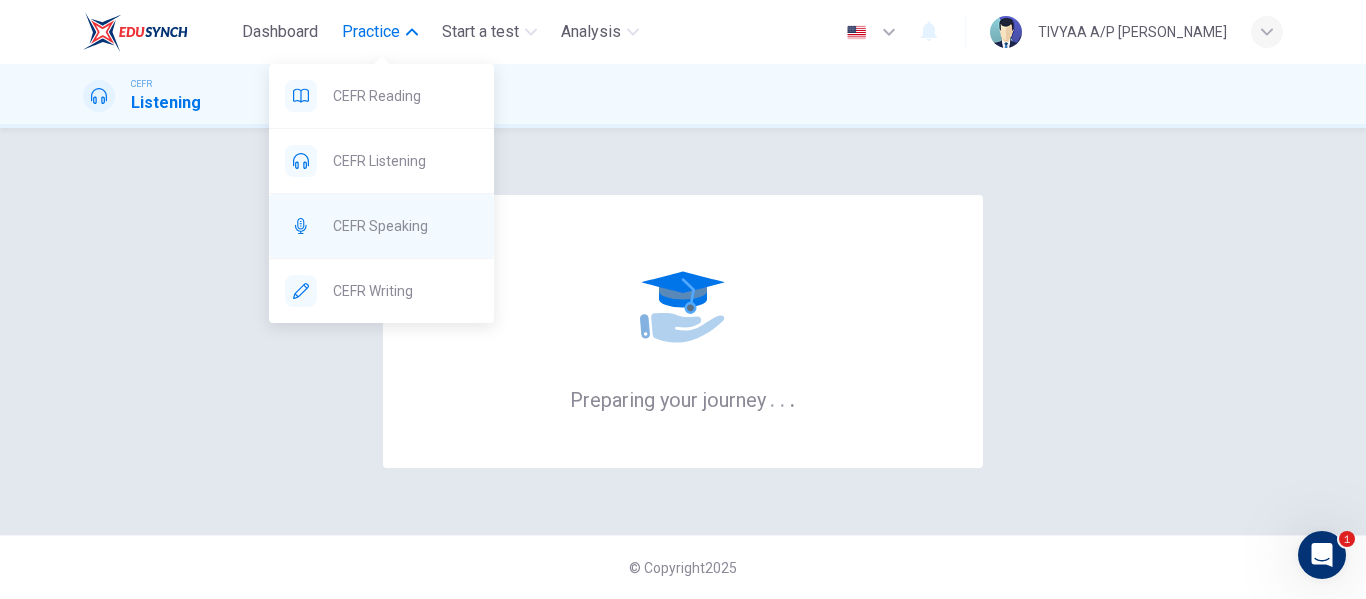 click on "CEFR Speaking" at bounding box center [405, 226] 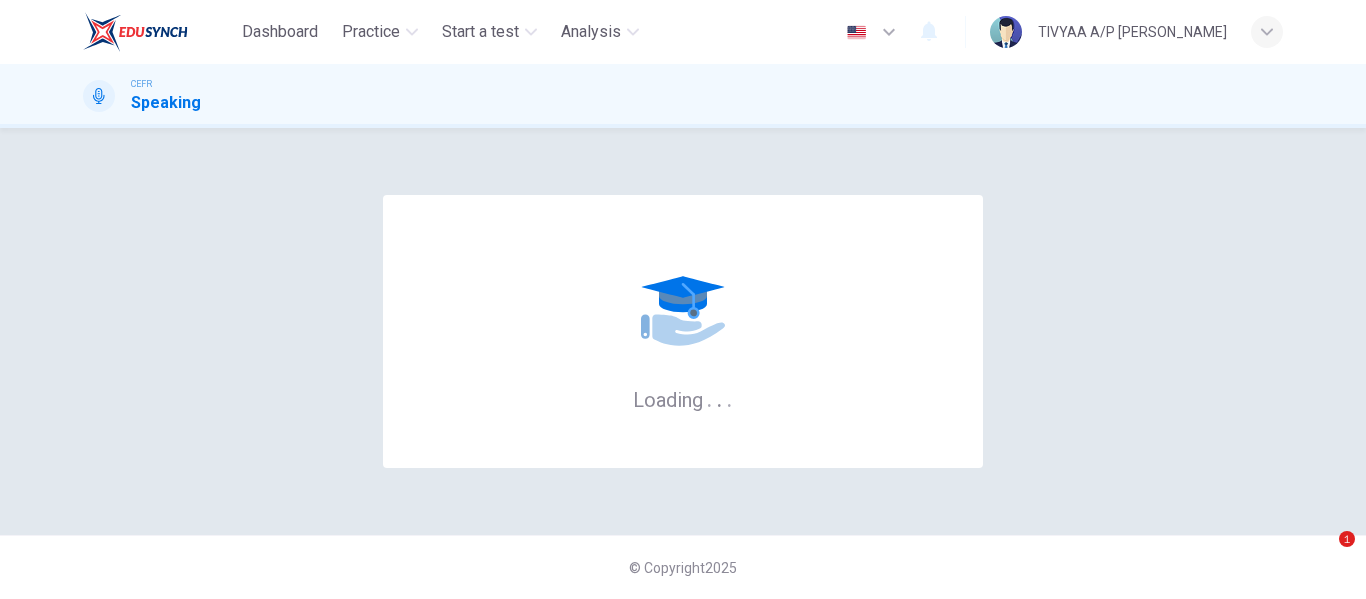 scroll, scrollTop: 0, scrollLeft: 0, axis: both 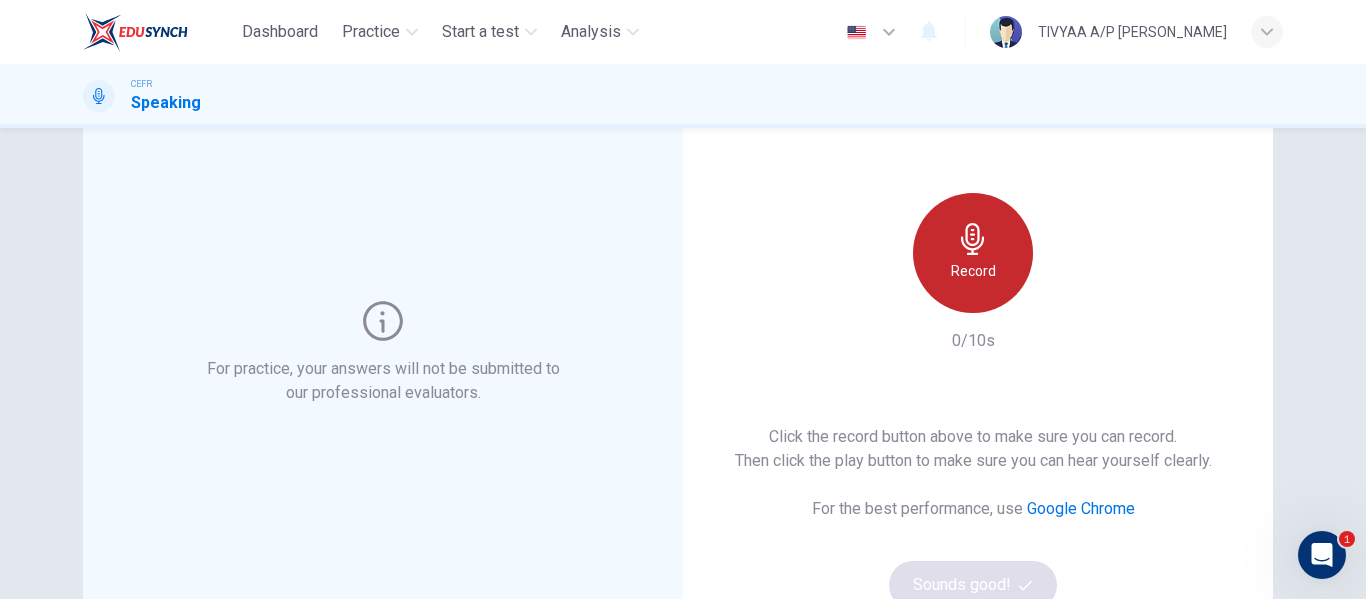 click on "Record" at bounding box center [973, 253] 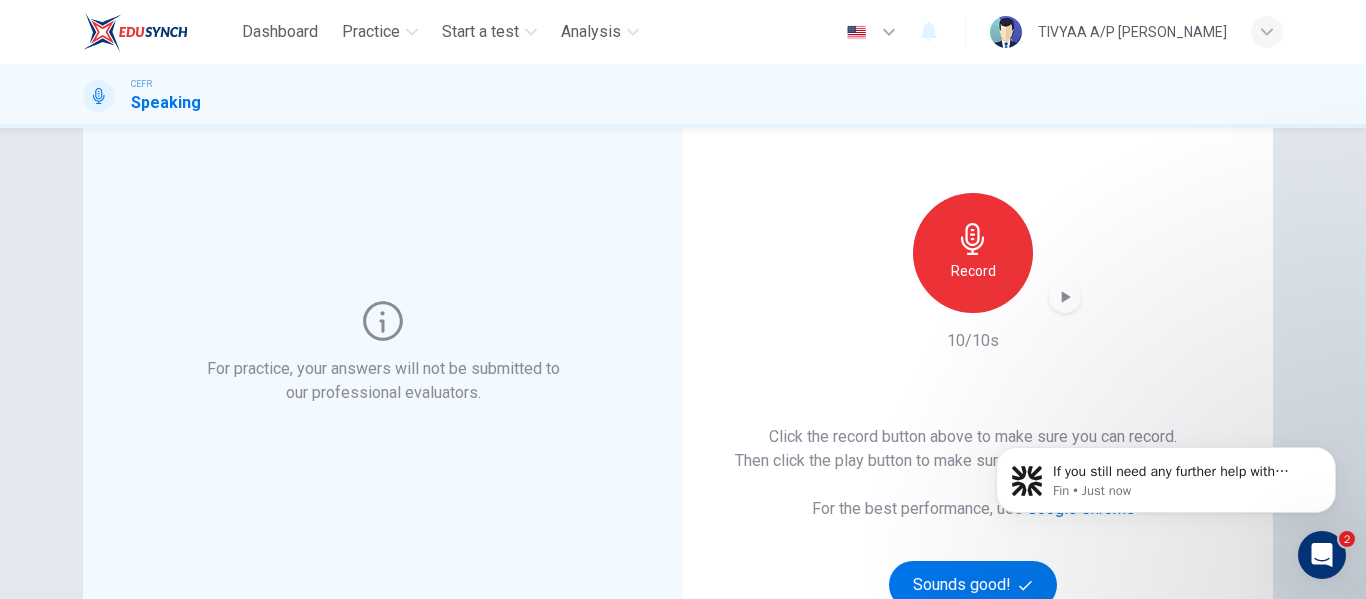 scroll, scrollTop: 0, scrollLeft: 0, axis: both 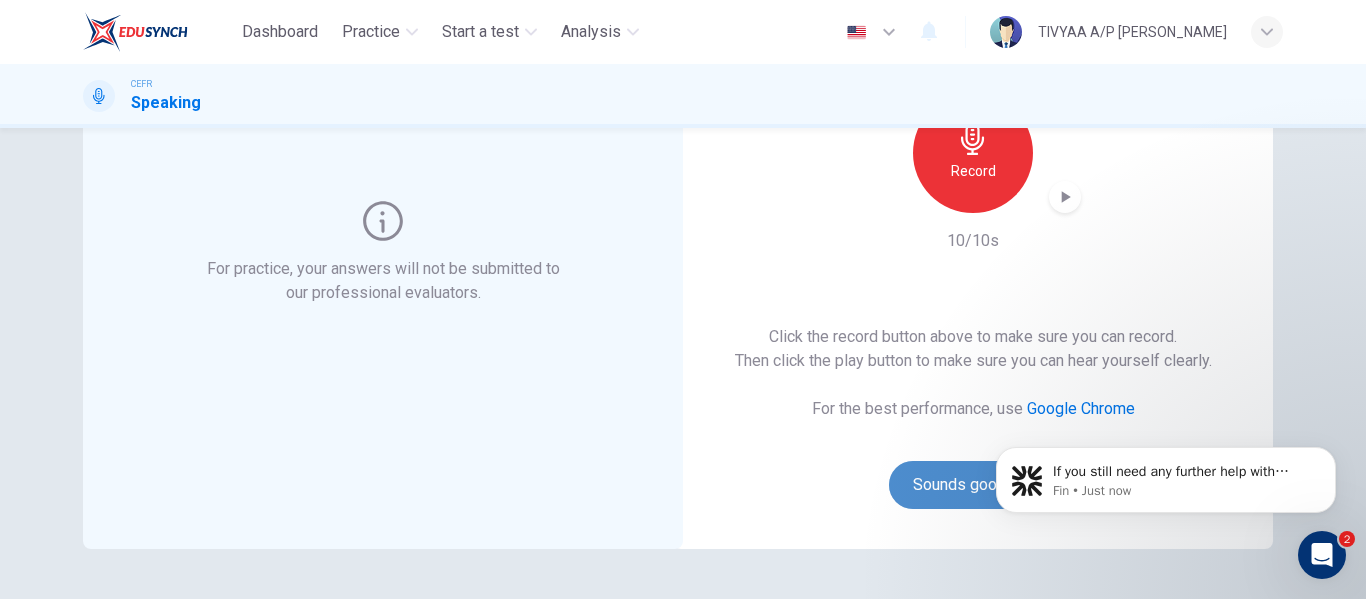click on "Sounds good!" at bounding box center (973, 485) 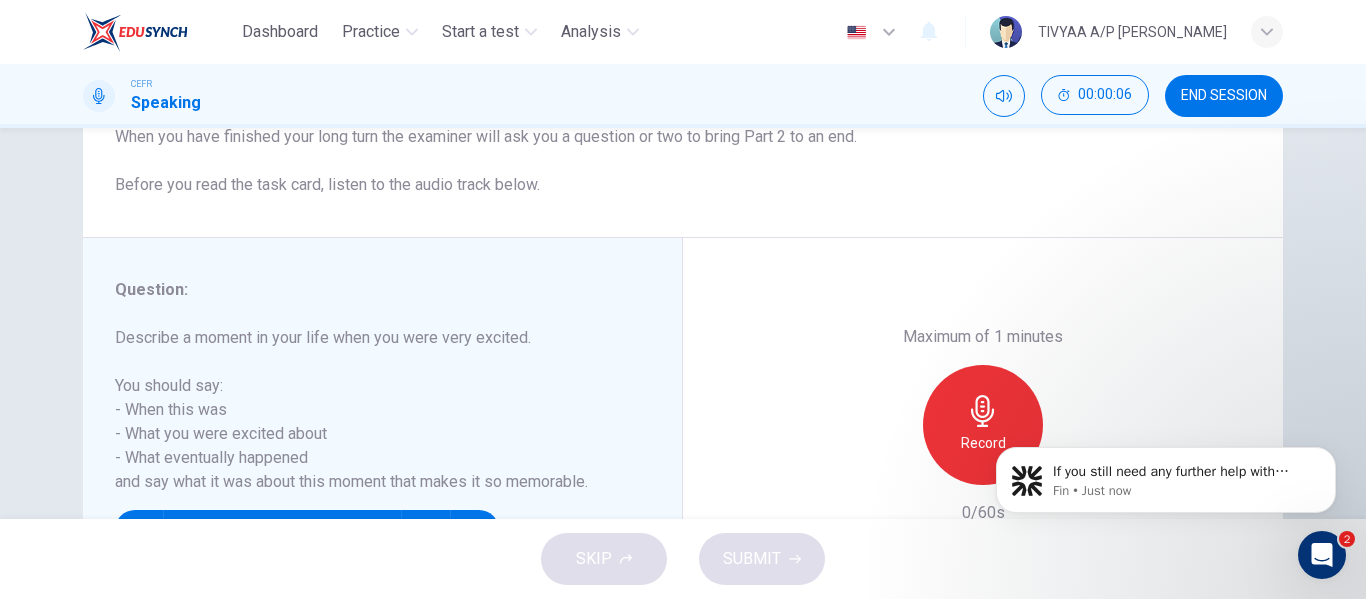 scroll, scrollTop: 375, scrollLeft: 0, axis: vertical 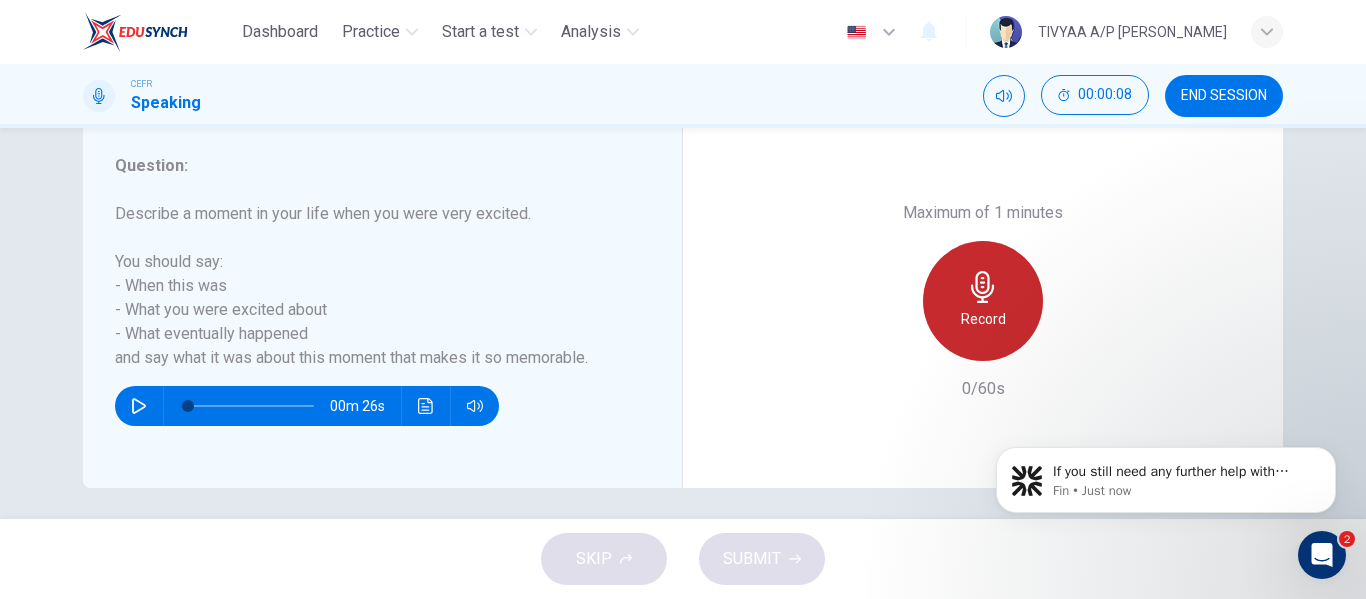 click on "Record" at bounding box center (983, 319) 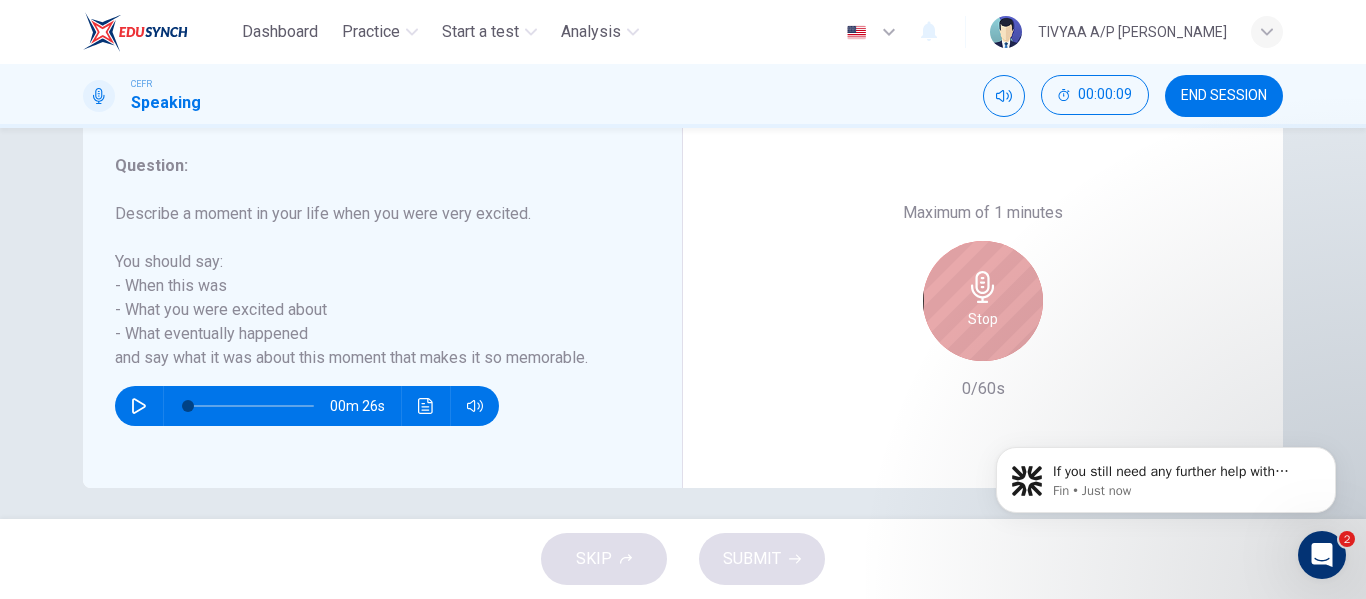click on "Stop" at bounding box center (983, 319) 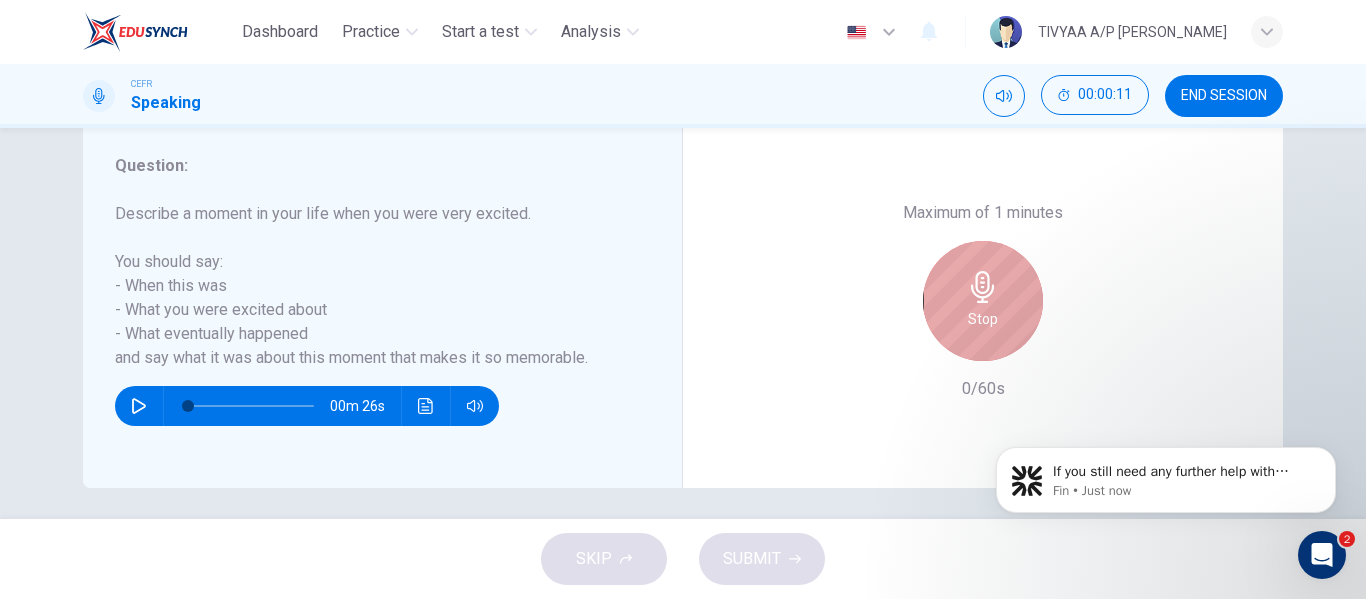 click on "Stop" at bounding box center [983, 319] 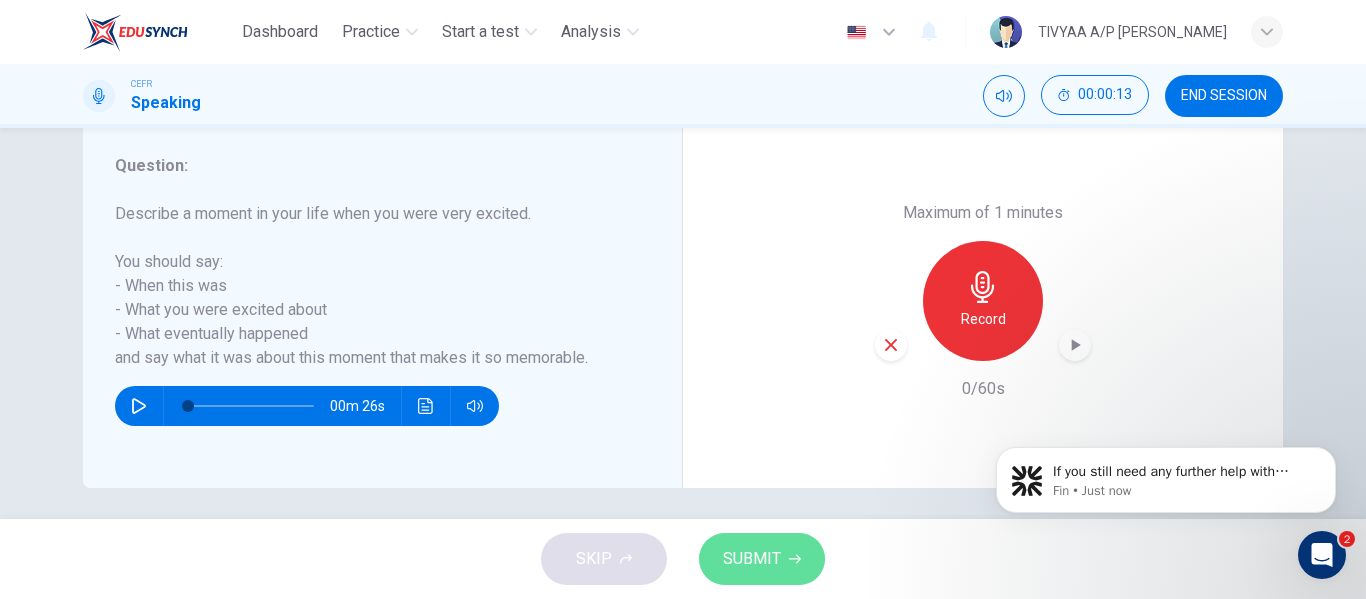 click 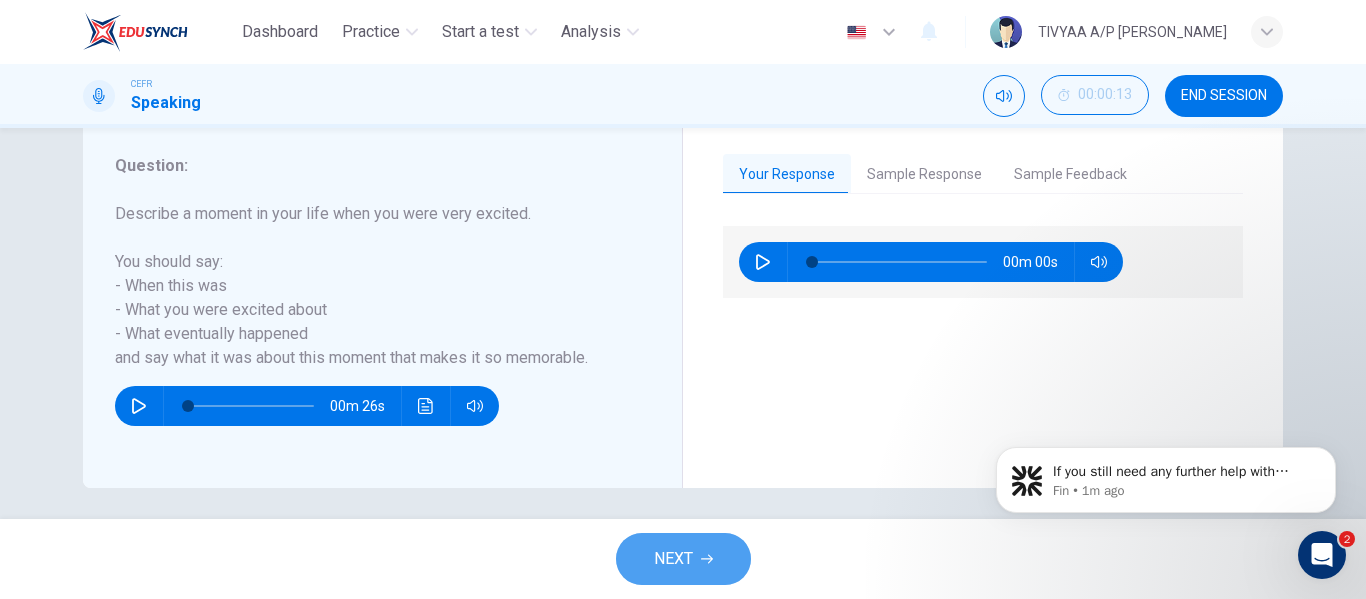 click on "NEXT" at bounding box center [673, 559] 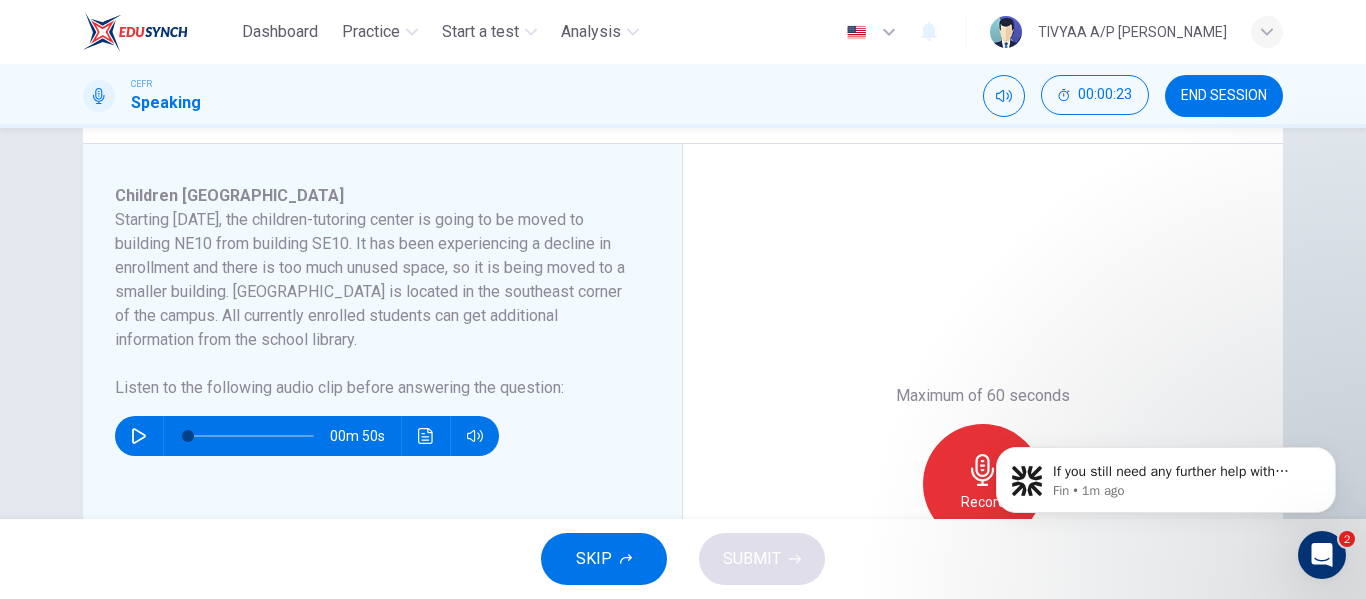 scroll, scrollTop: 257, scrollLeft: 0, axis: vertical 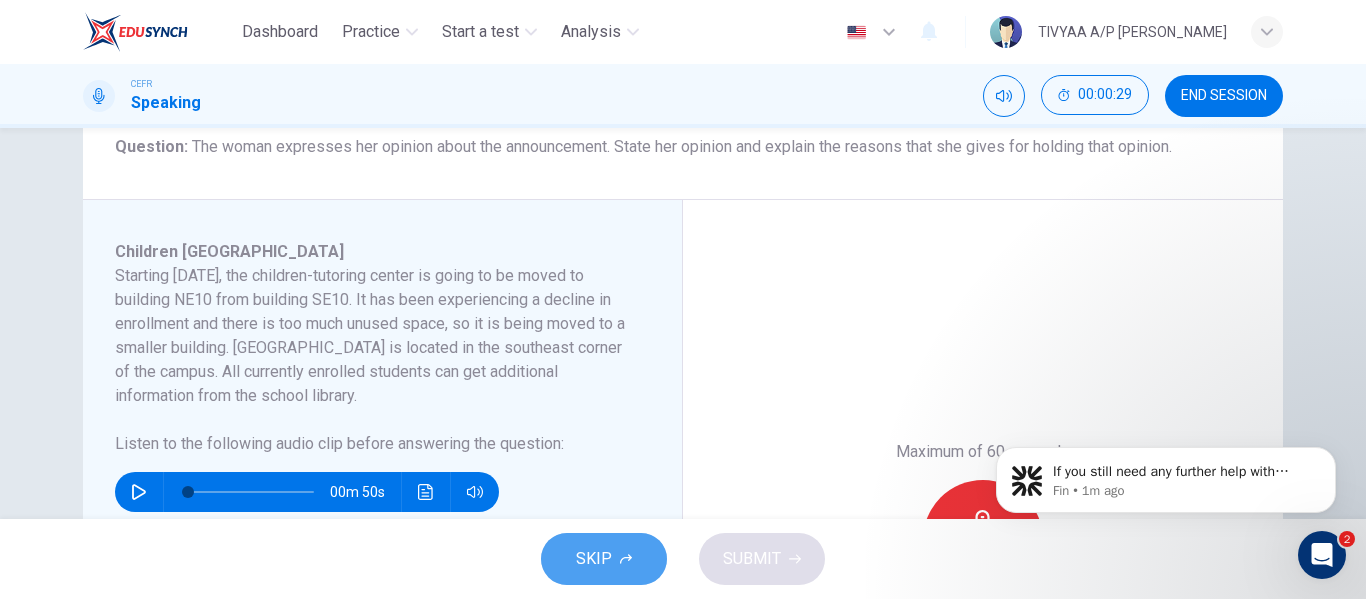 click on "SKIP" at bounding box center [604, 559] 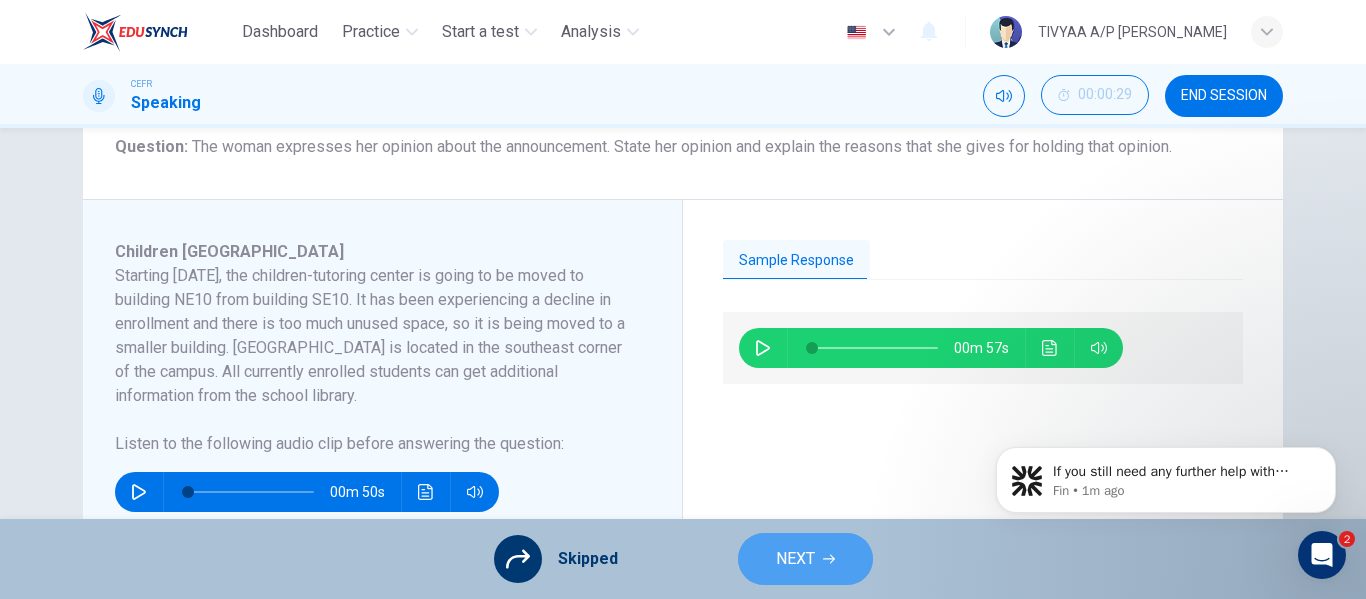 click on "NEXT" at bounding box center (805, 559) 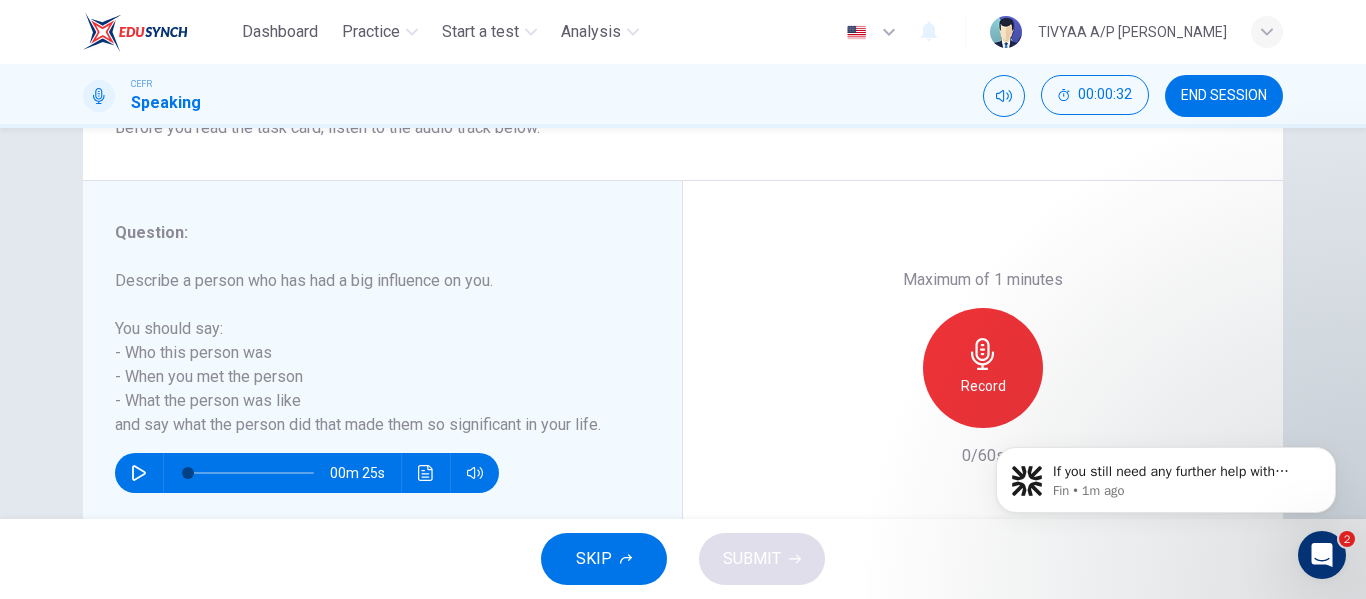 scroll, scrollTop: 309, scrollLeft: 0, axis: vertical 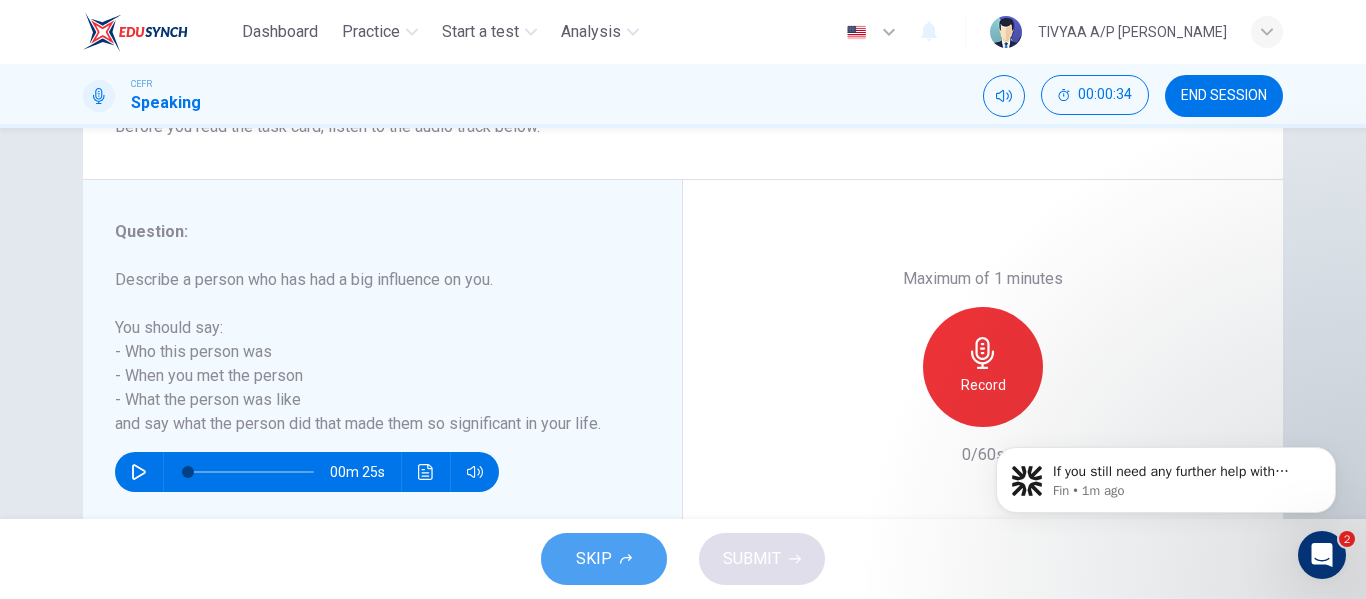 click on "SKIP" at bounding box center (604, 559) 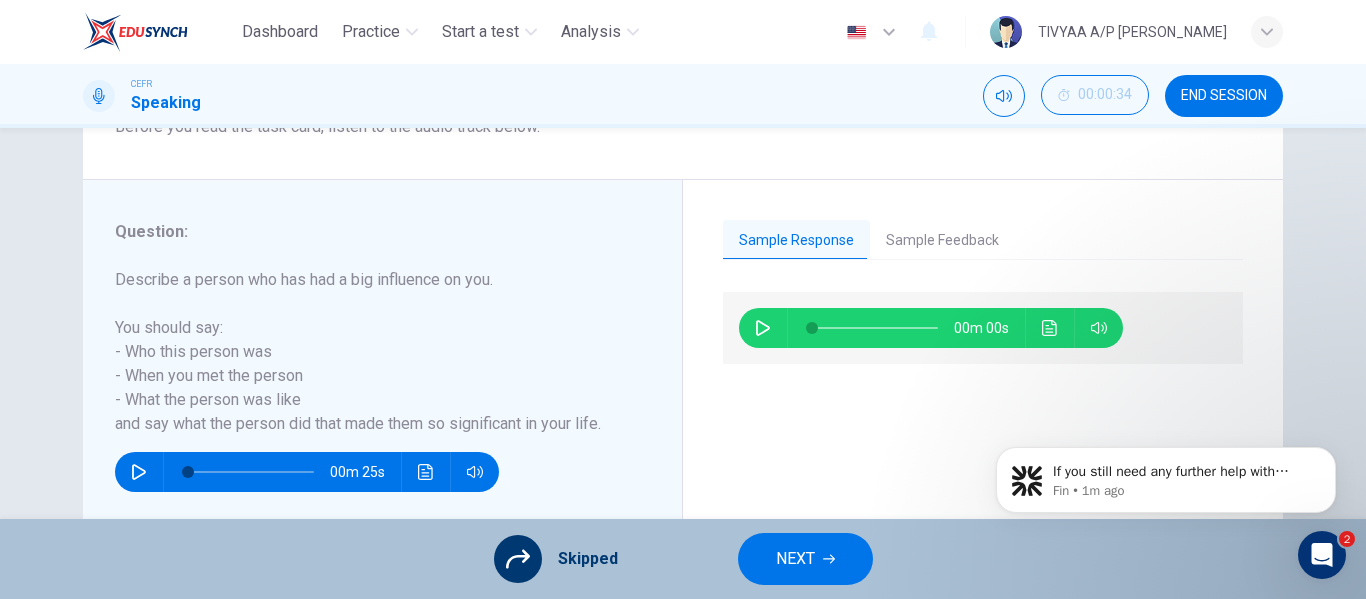 click on "NEXT" at bounding box center [795, 559] 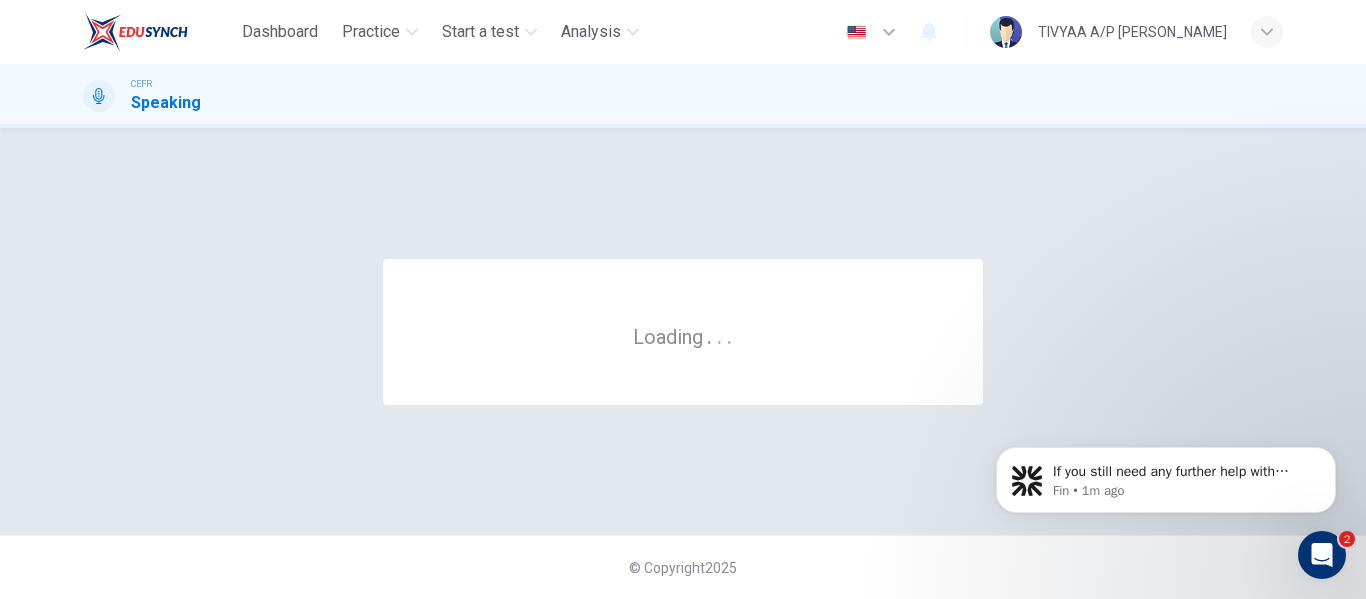 scroll, scrollTop: 0, scrollLeft: 0, axis: both 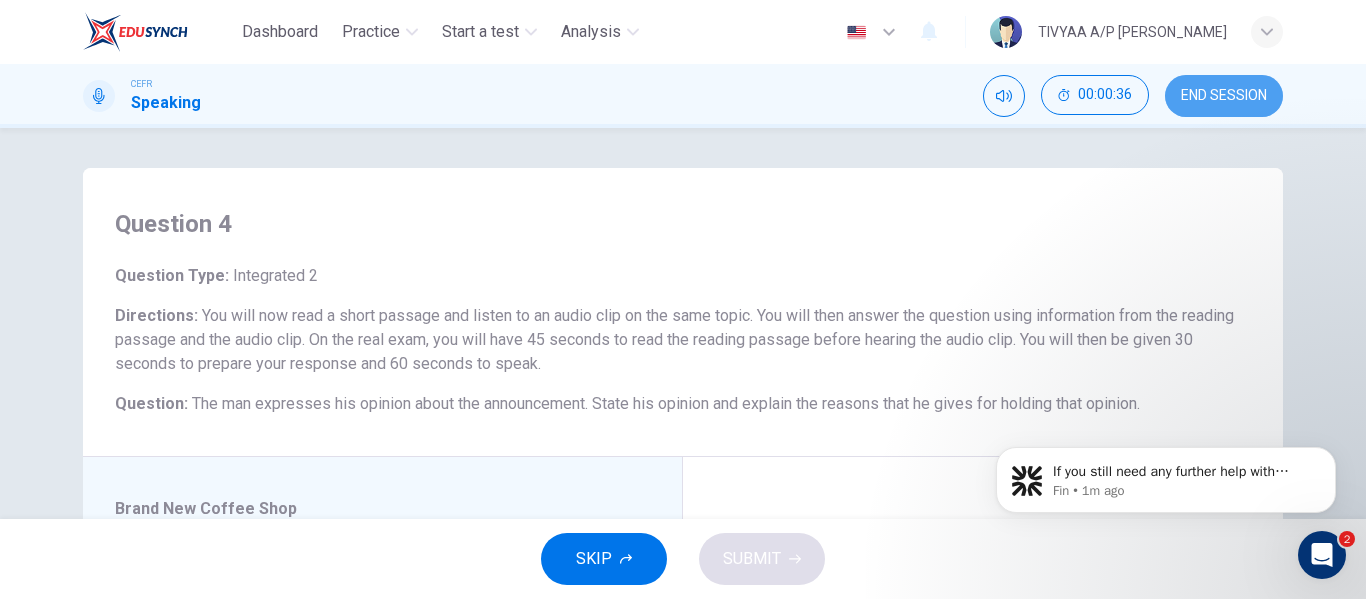 click on "END SESSION" at bounding box center [1224, 96] 